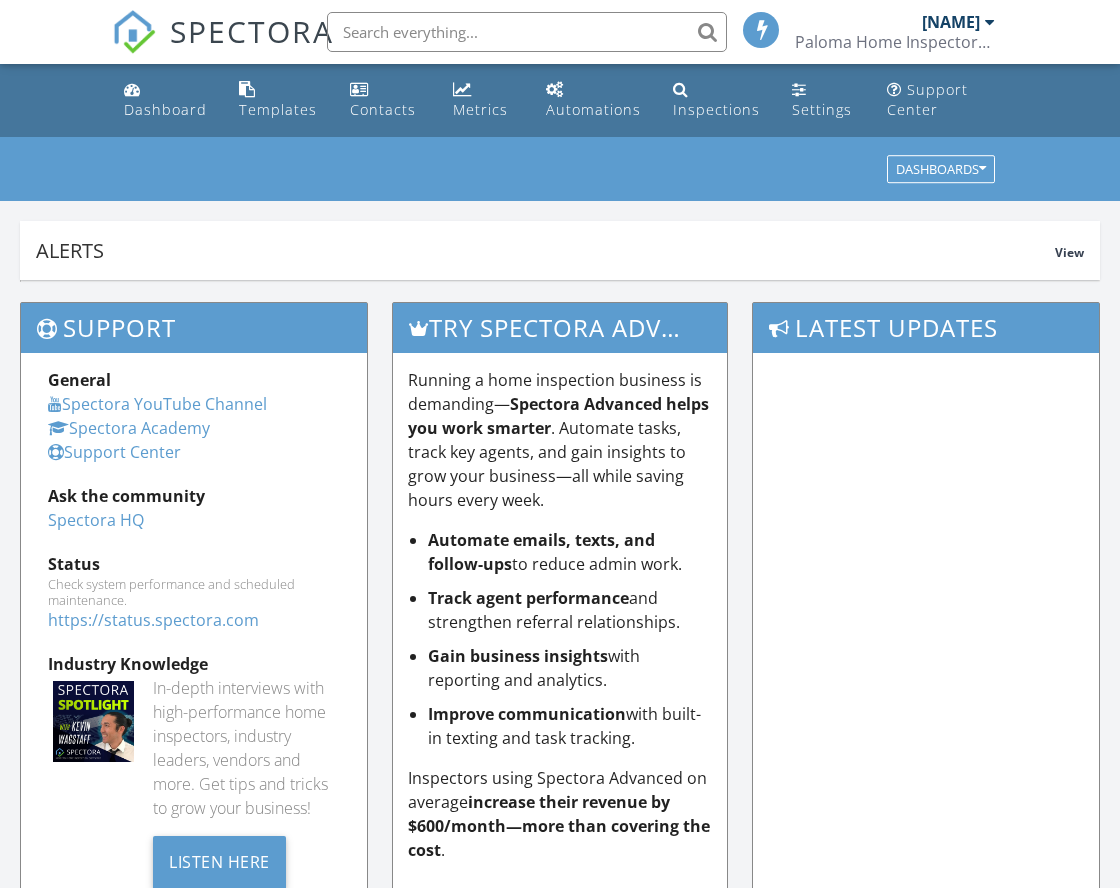 scroll, scrollTop: 0, scrollLeft: 0, axis: both 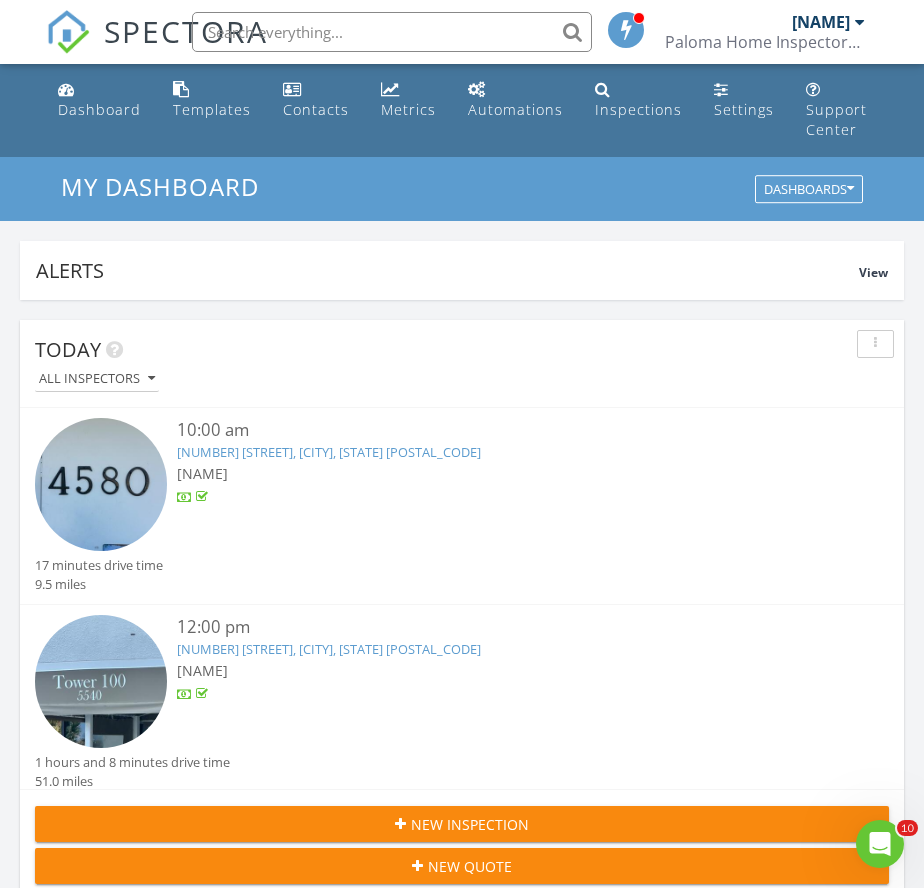click at bounding box center (392, 32) 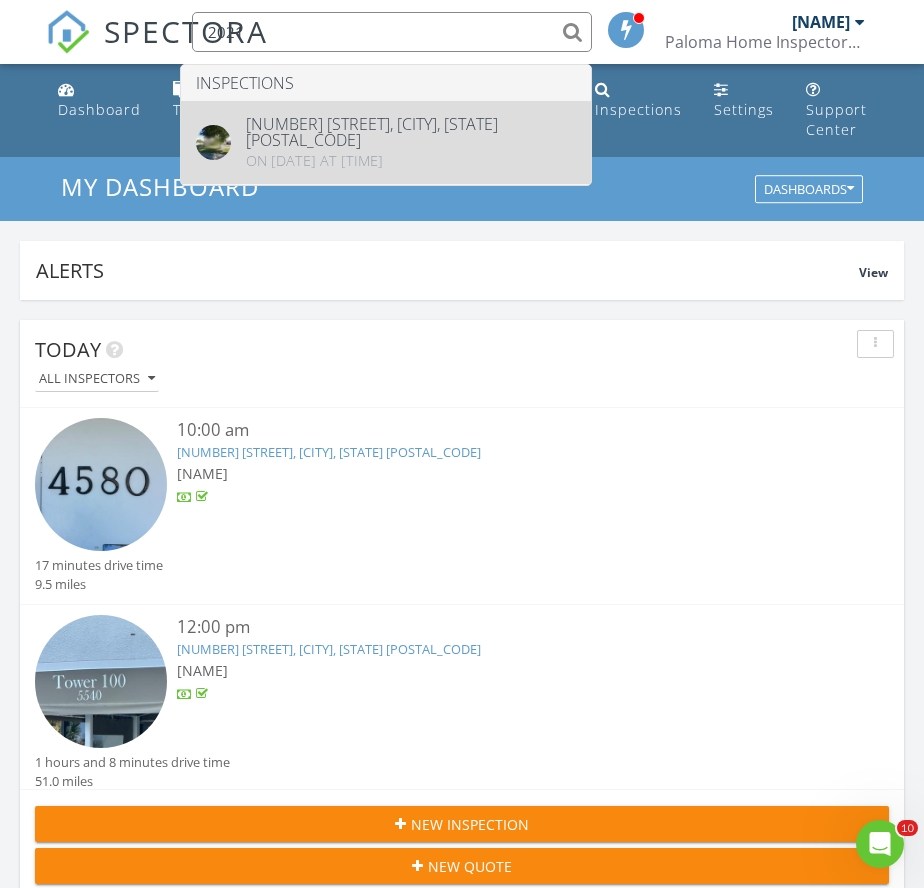 type on "2021" 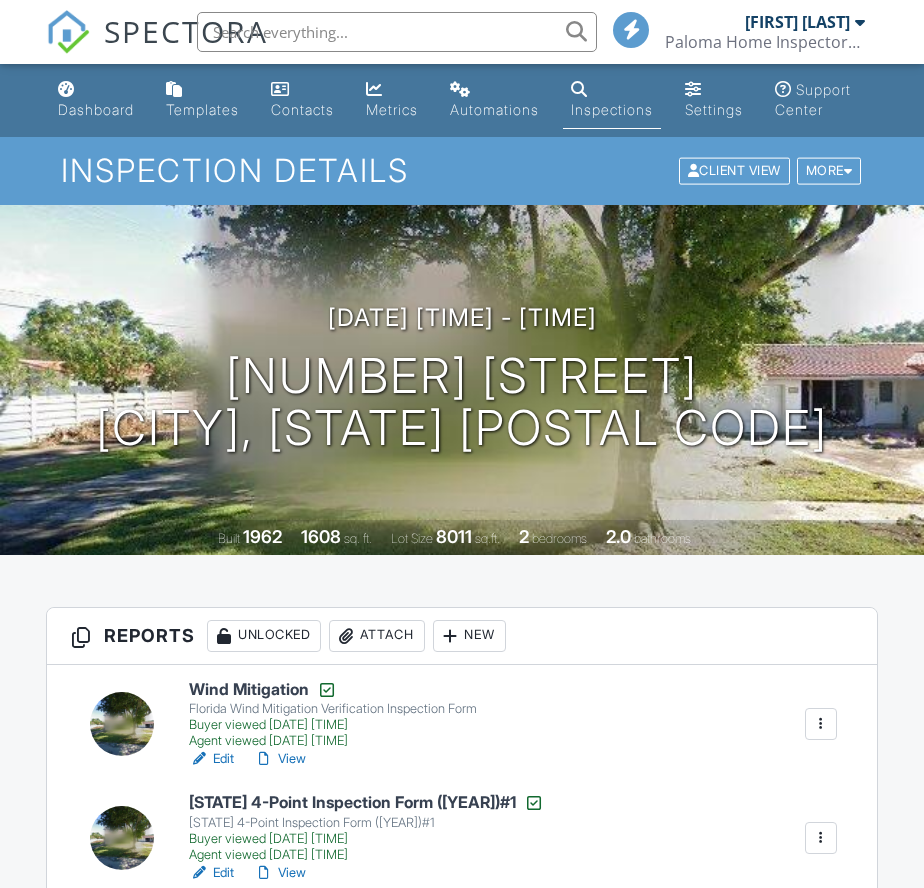 scroll, scrollTop: 0, scrollLeft: 0, axis: both 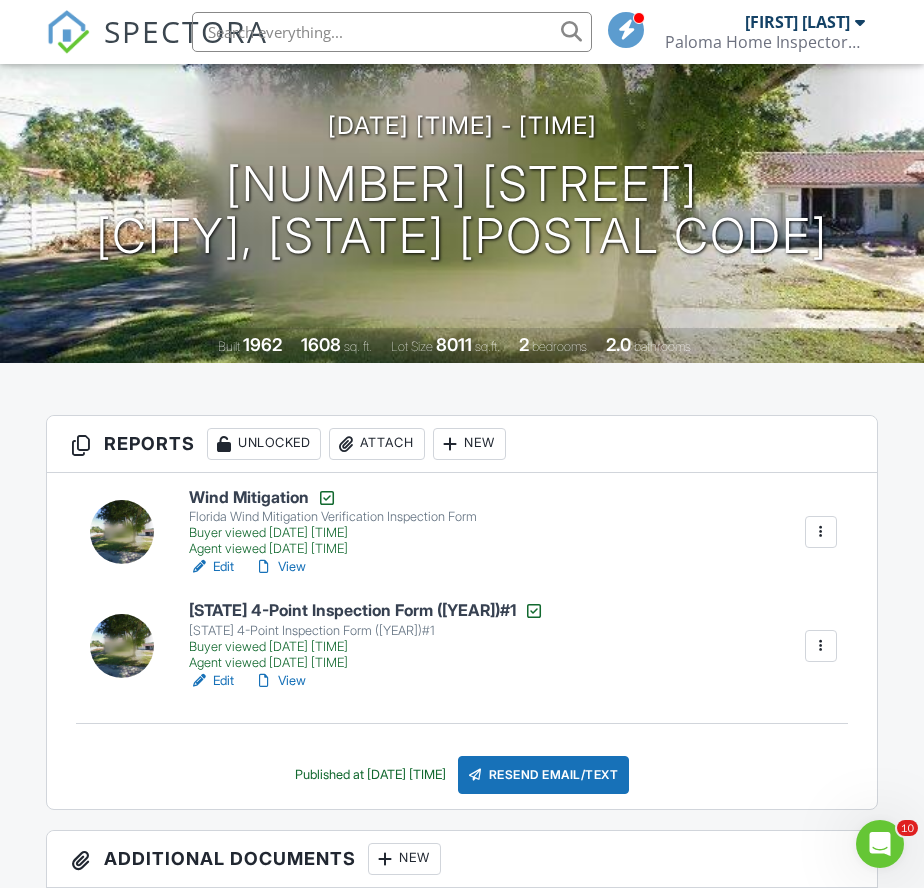 click on "Edit" at bounding box center [211, 681] 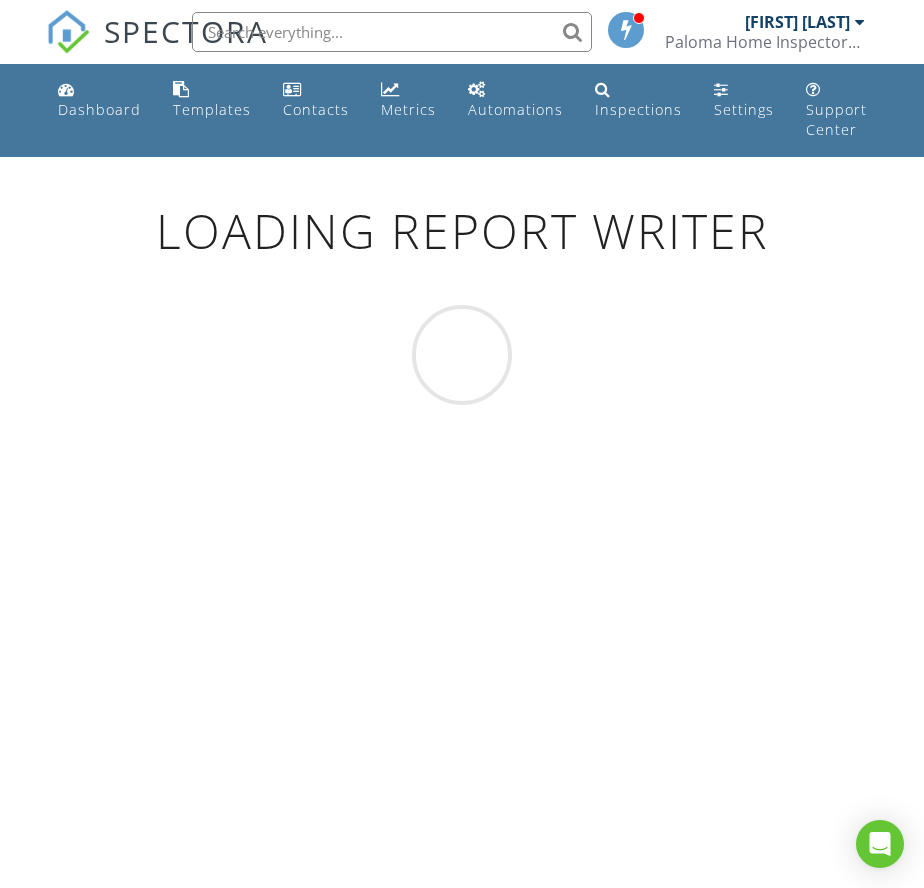 scroll, scrollTop: 0, scrollLeft: 0, axis: both 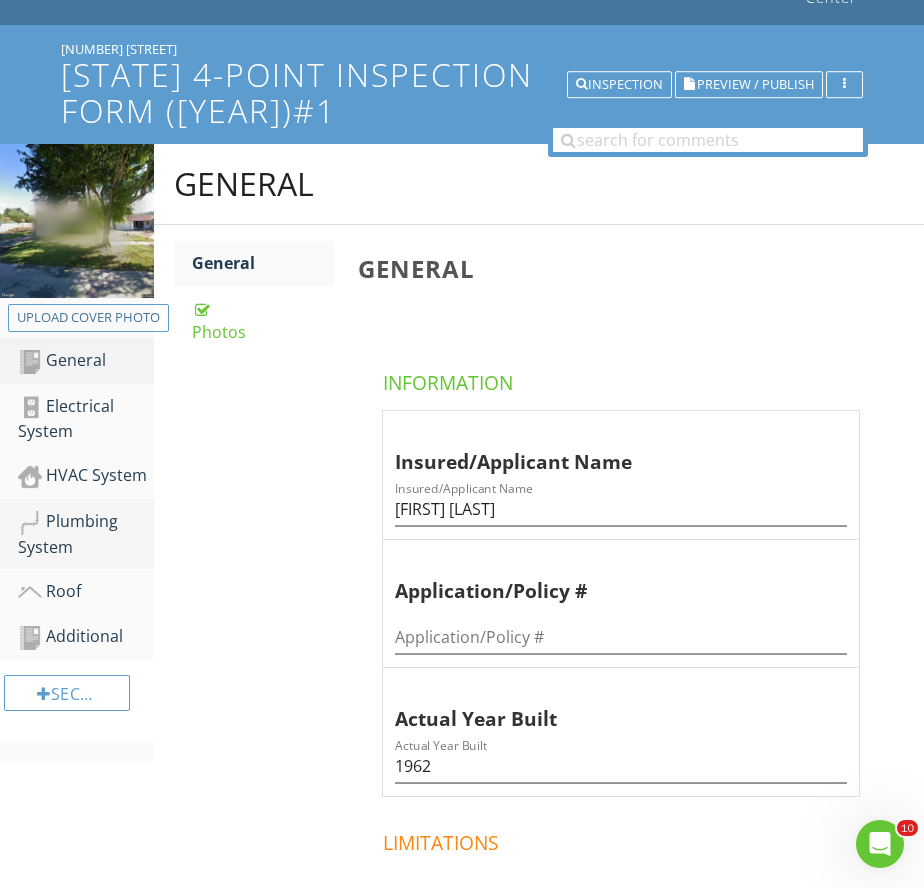 click on "Plumbing System" at bounding box center [86, 534] 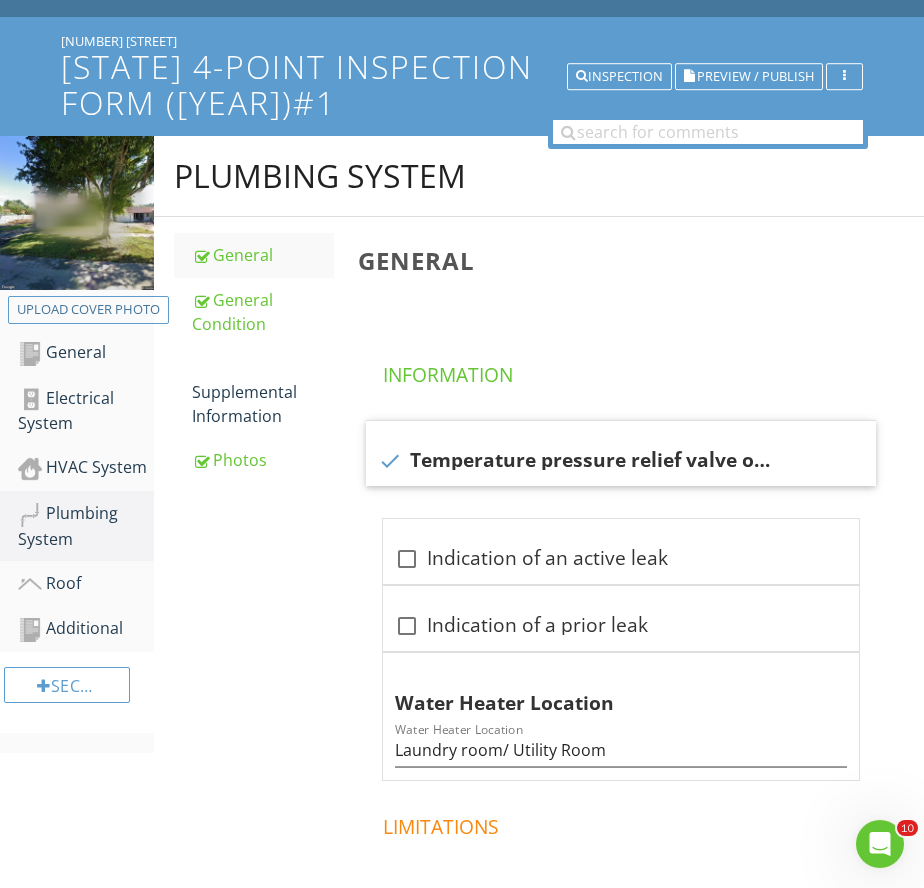 scroll, scrollTop: 168, scrollLeft: 0, axis: vertical 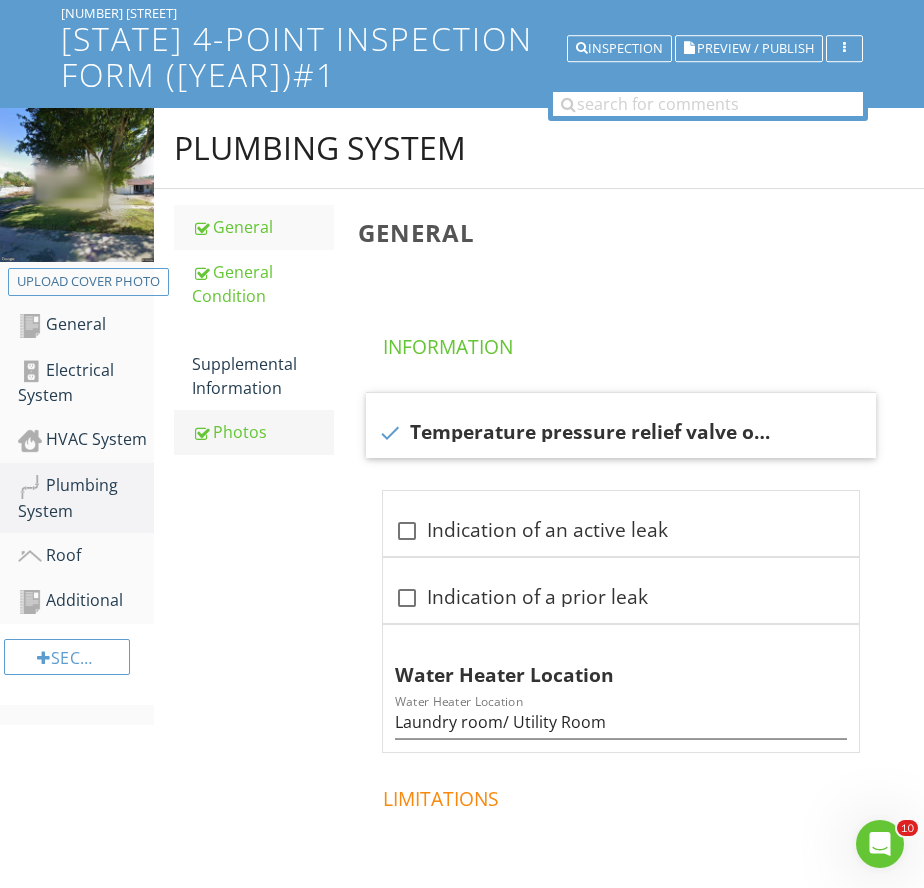 click on "Photos" at bounding box center (263, 432) 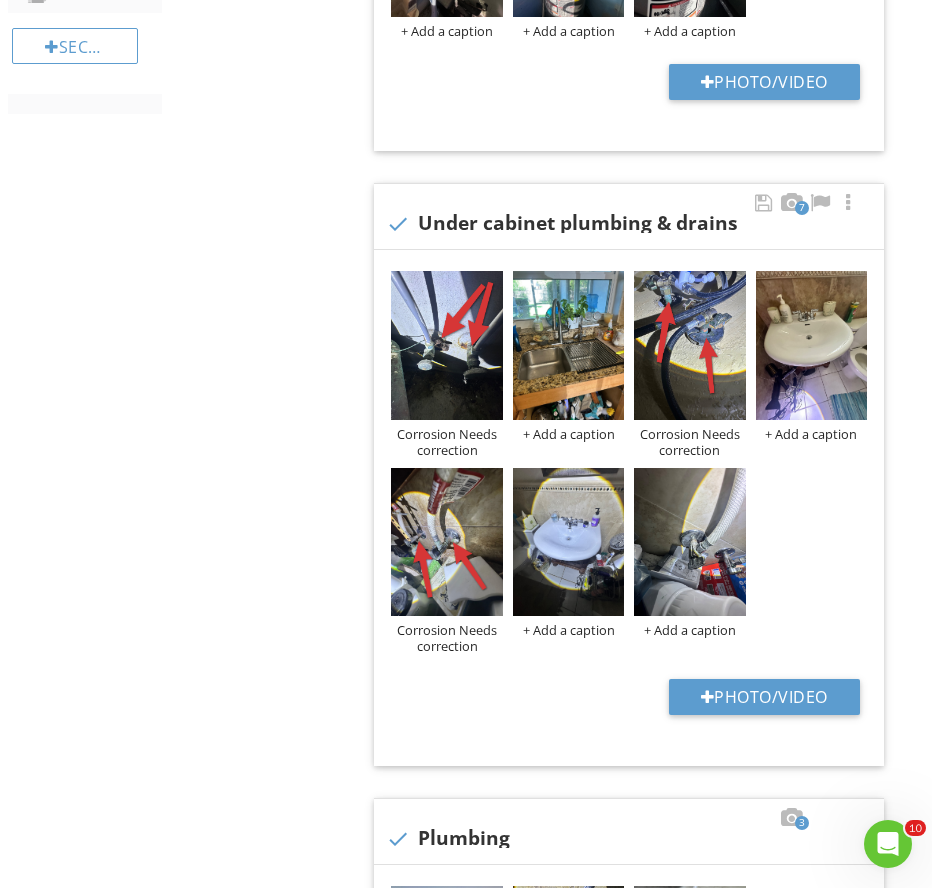 scroll, scrollTop: 1163, scrollLeft: 0, axis: vertical 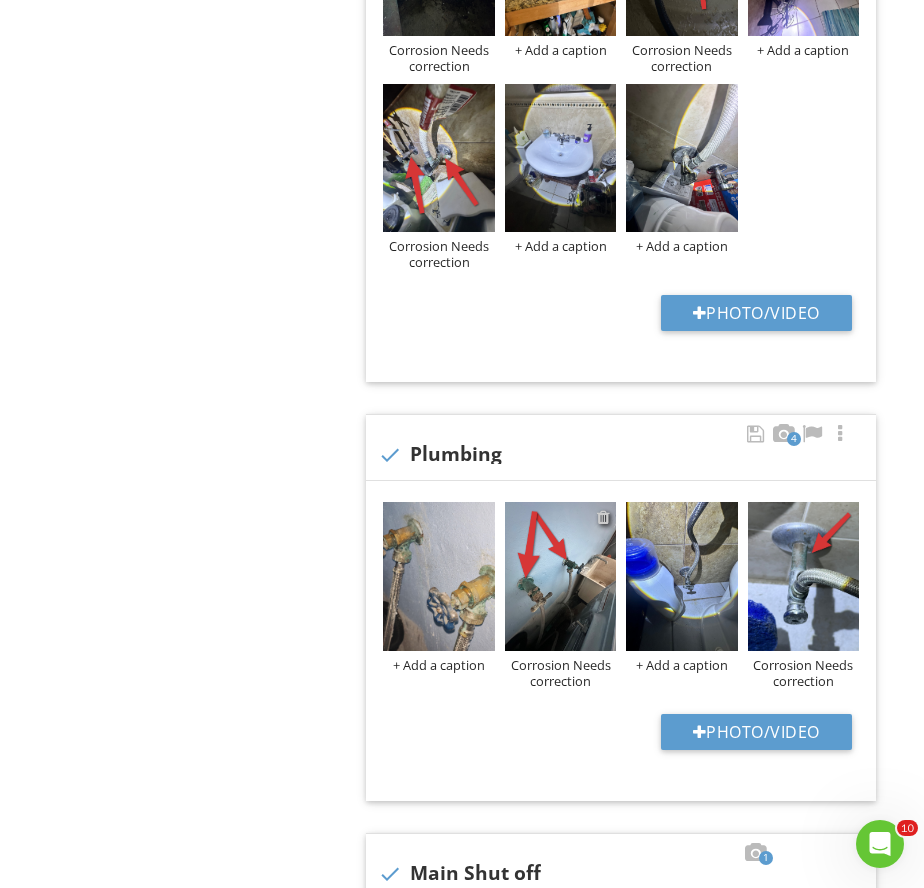 click at bounding box center [603, 517] 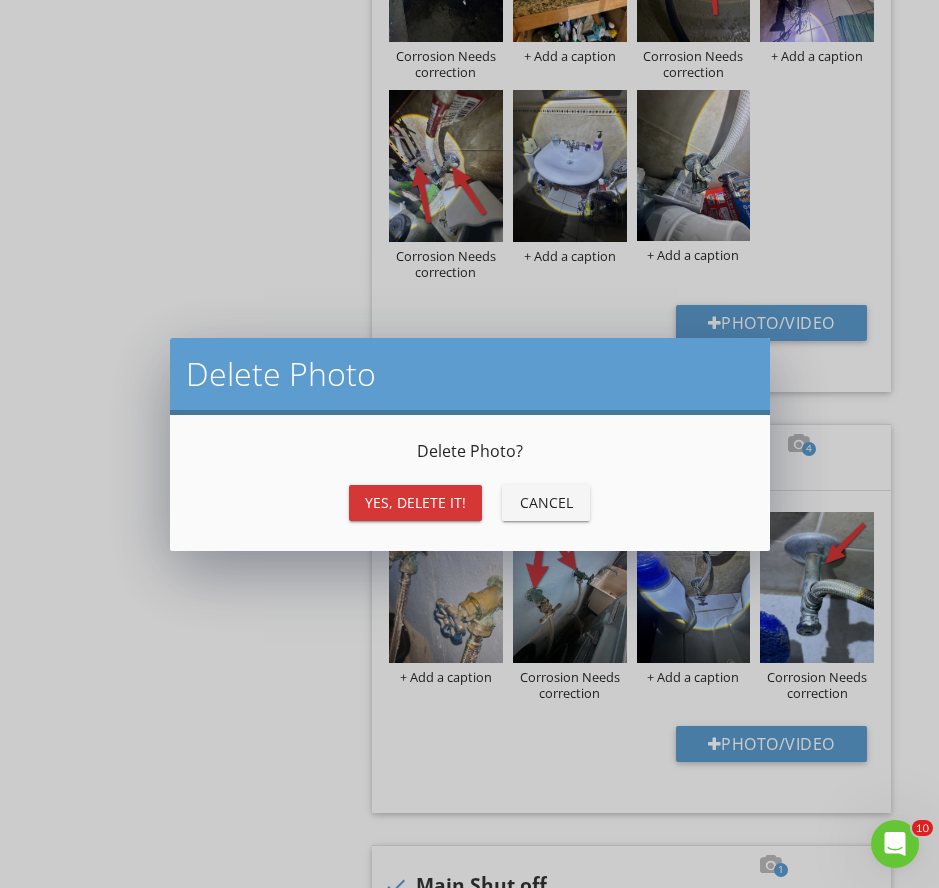click on "Yes, Delete it!" at bounding box center (415, 502) 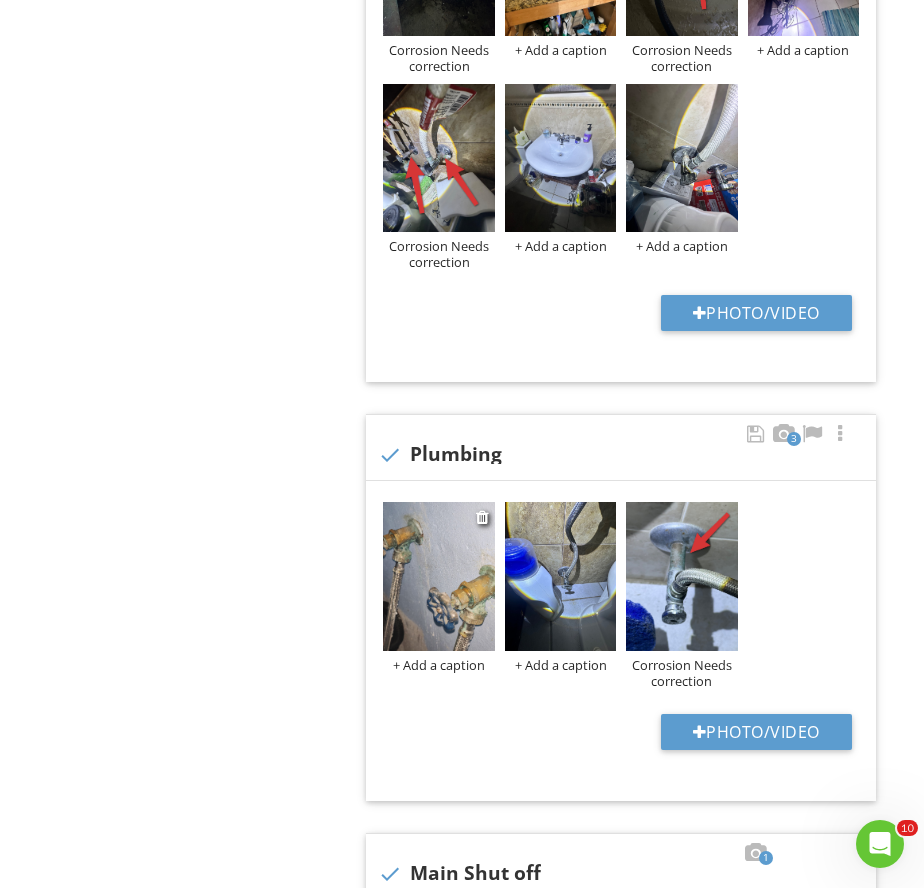 click on "+ Add a caption" at bounding box center [438, 665] 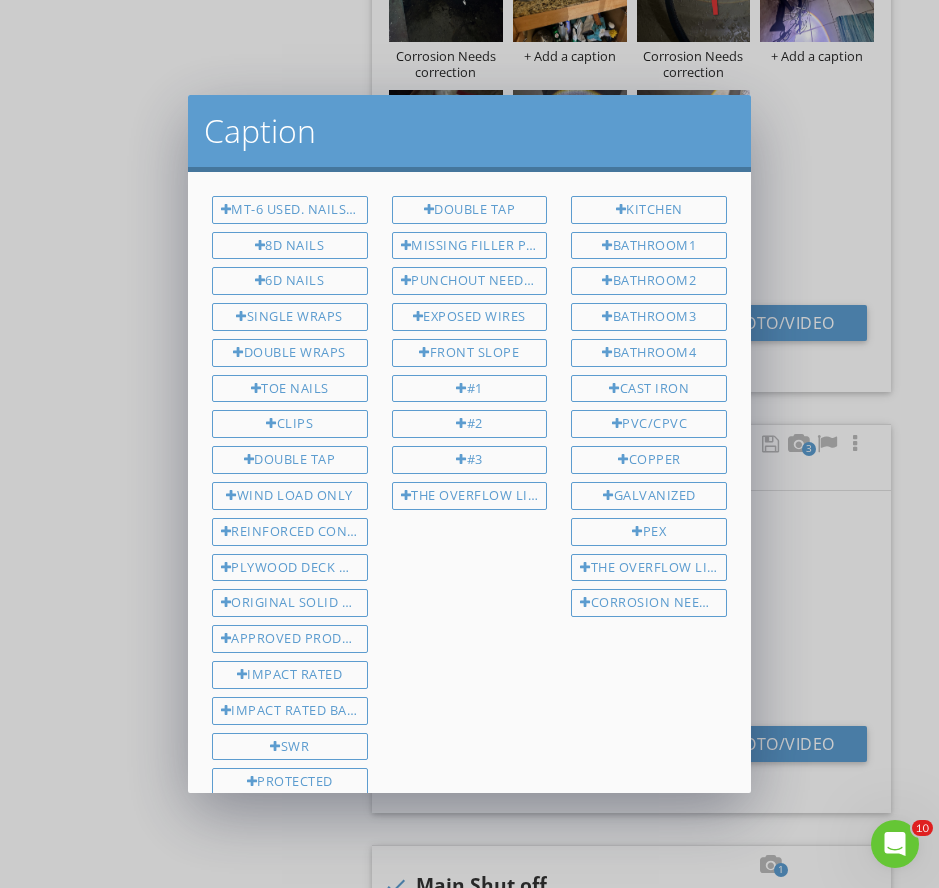 scroll, scrollTop: 268, scrollLeft: 0, axis: vertical 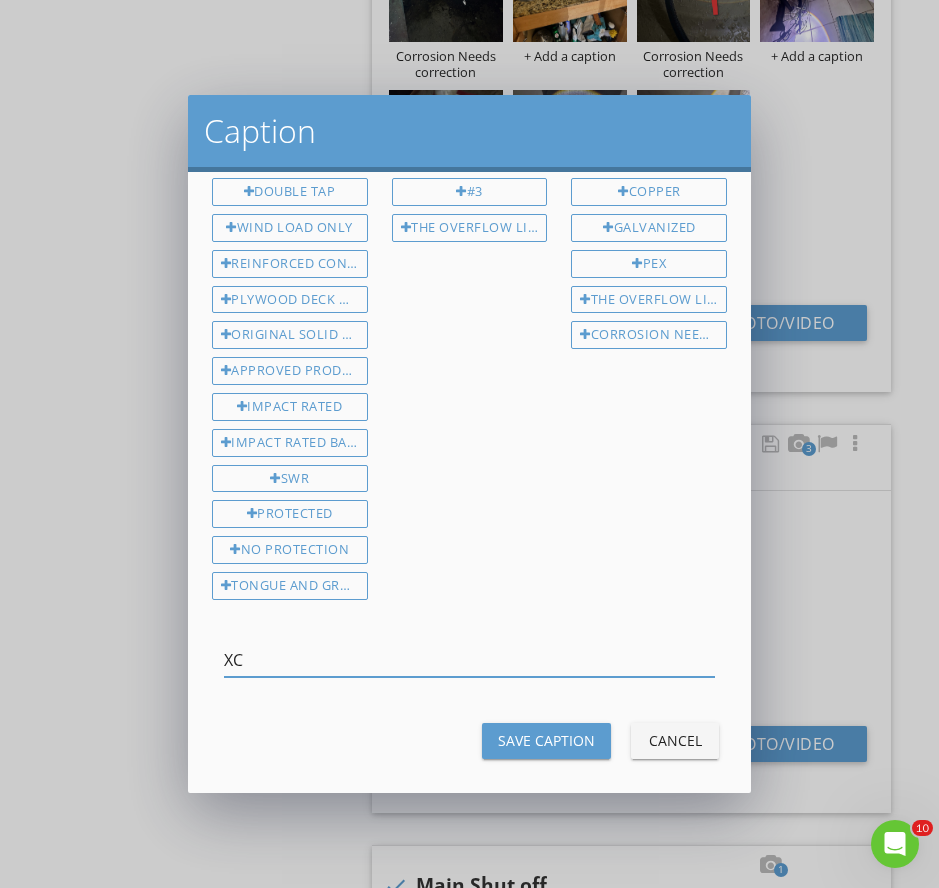 type on "X" 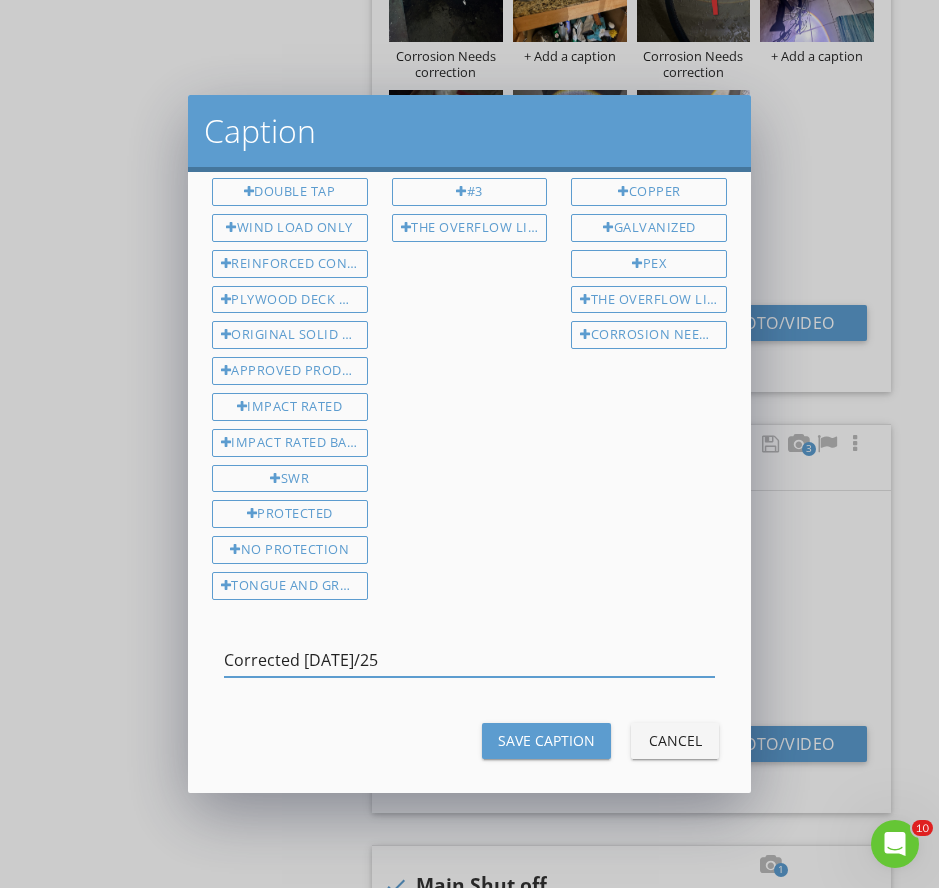 drag, startPoint x: 337, startPoint y: 657, endPoint x: 209, endPoint y: 637, distance: 129.55309 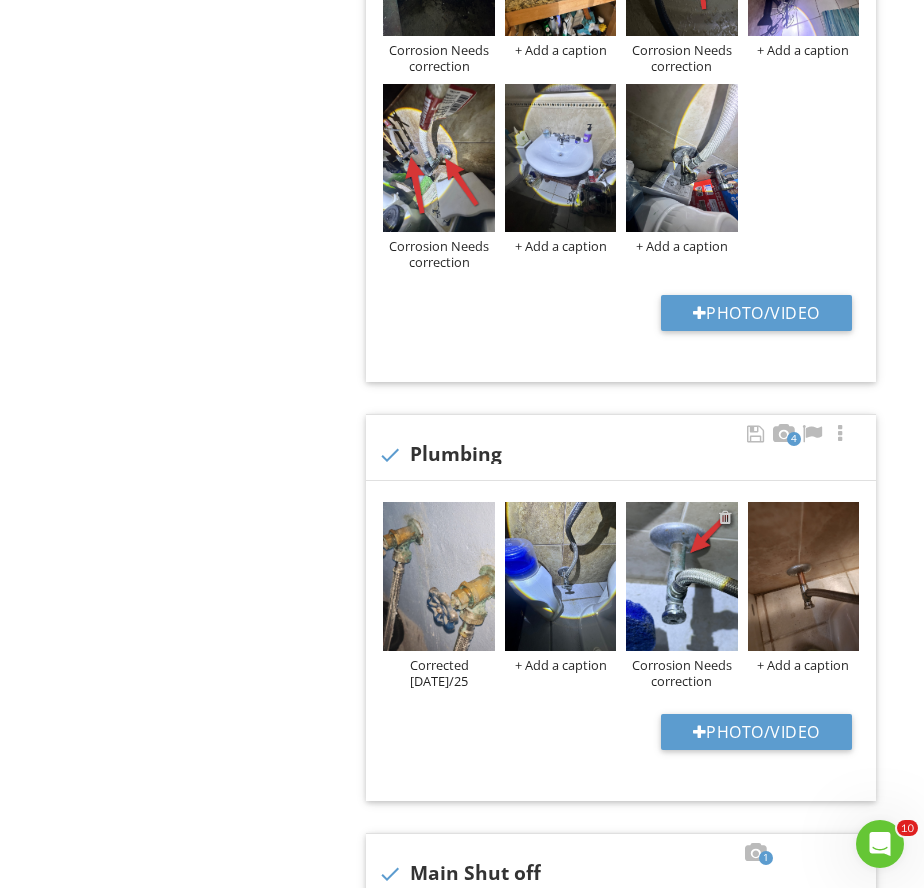 click at bounding box center (725, 517) 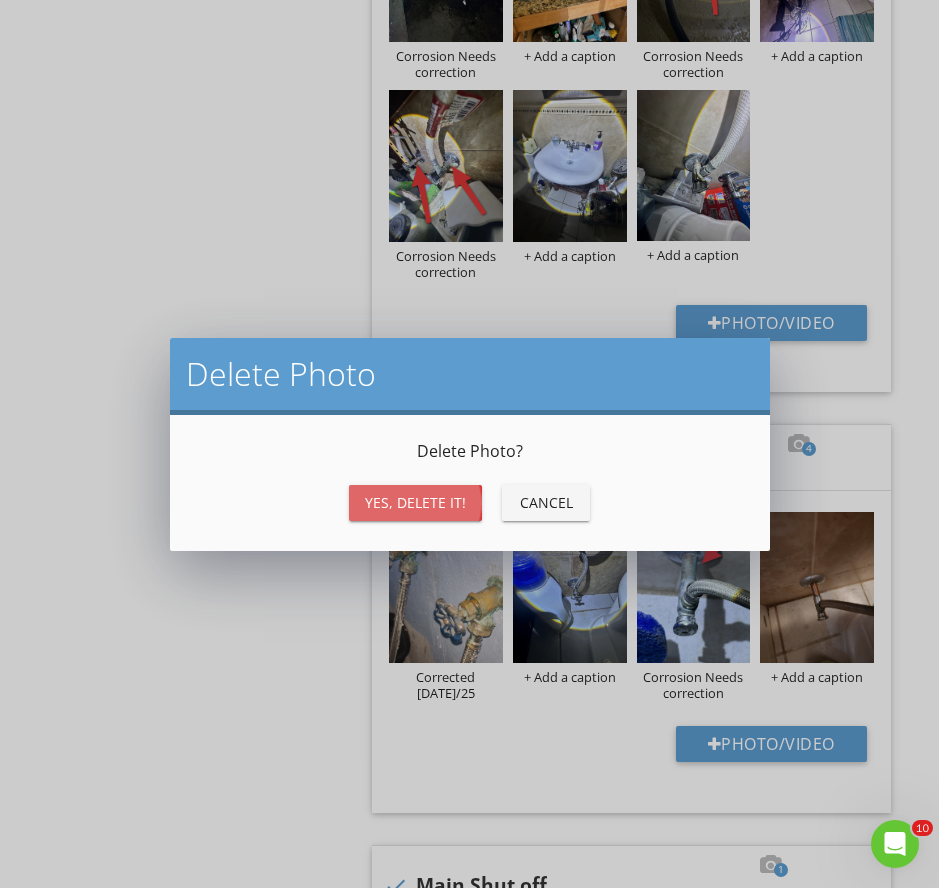 click on "Yes, Delete it!" at bounding box center (415, 502) 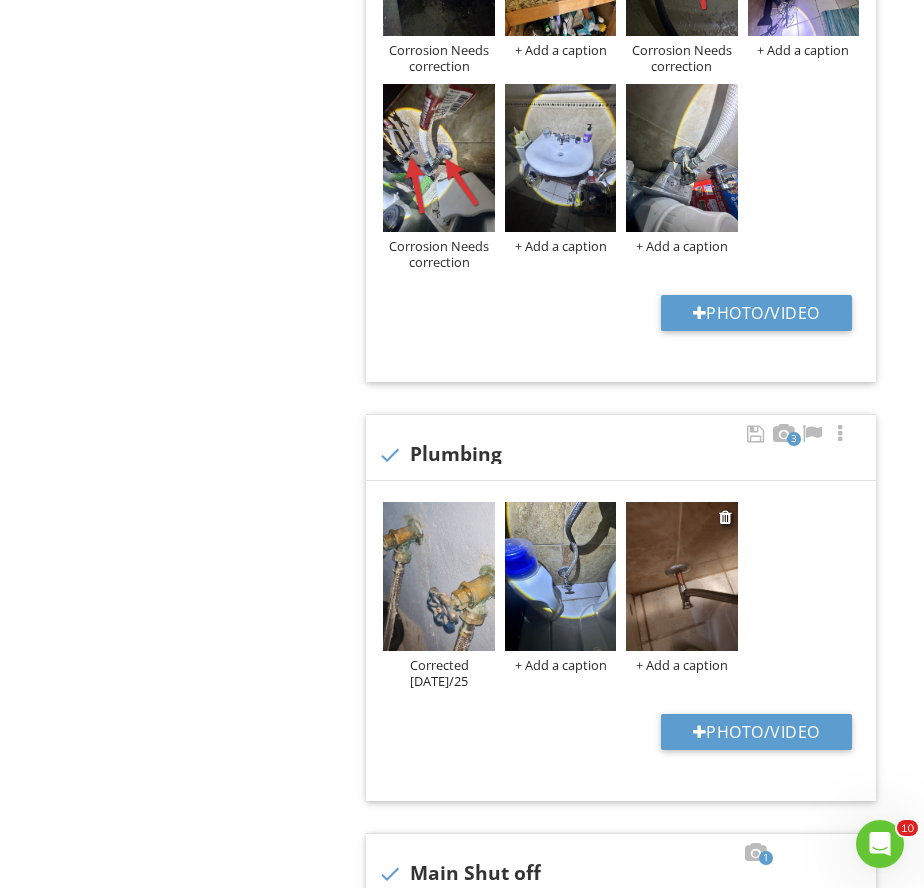 click on "+ Add a caption" at bounding box center (681, 665) 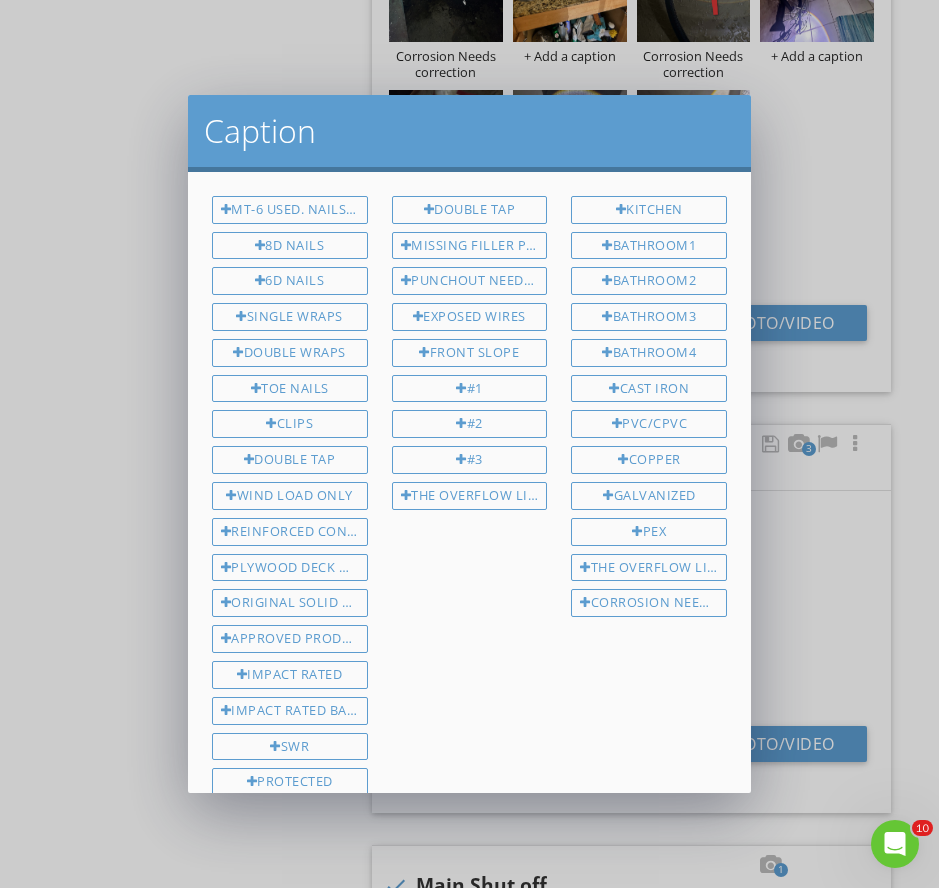 scroll, scrollTop: 268, scrollLeft: 0, axis: vertical 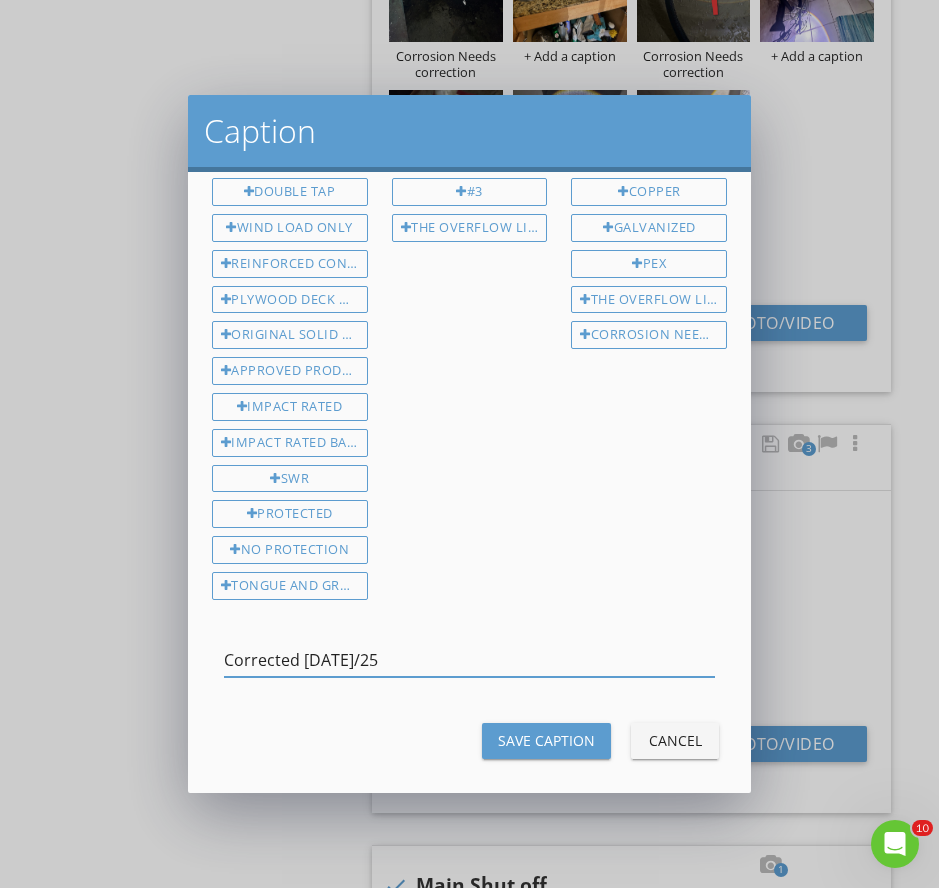 type on "Corrected 08/02/25" 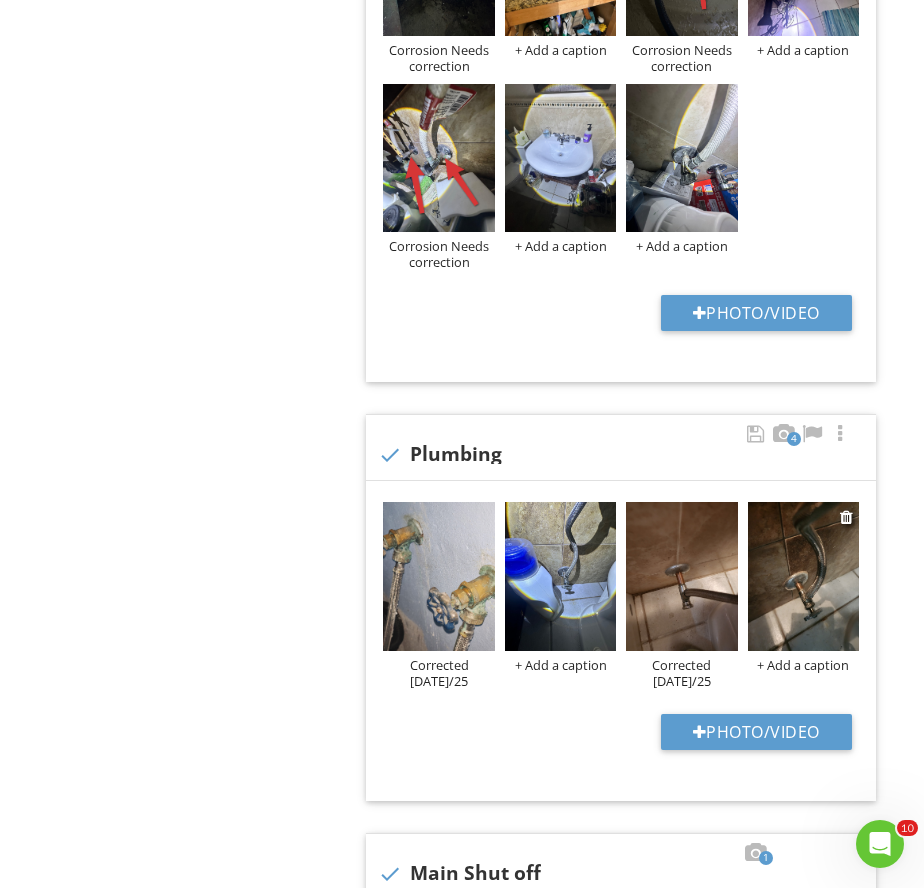 click on "+ Add a caption" at bounding box center [803, 665] 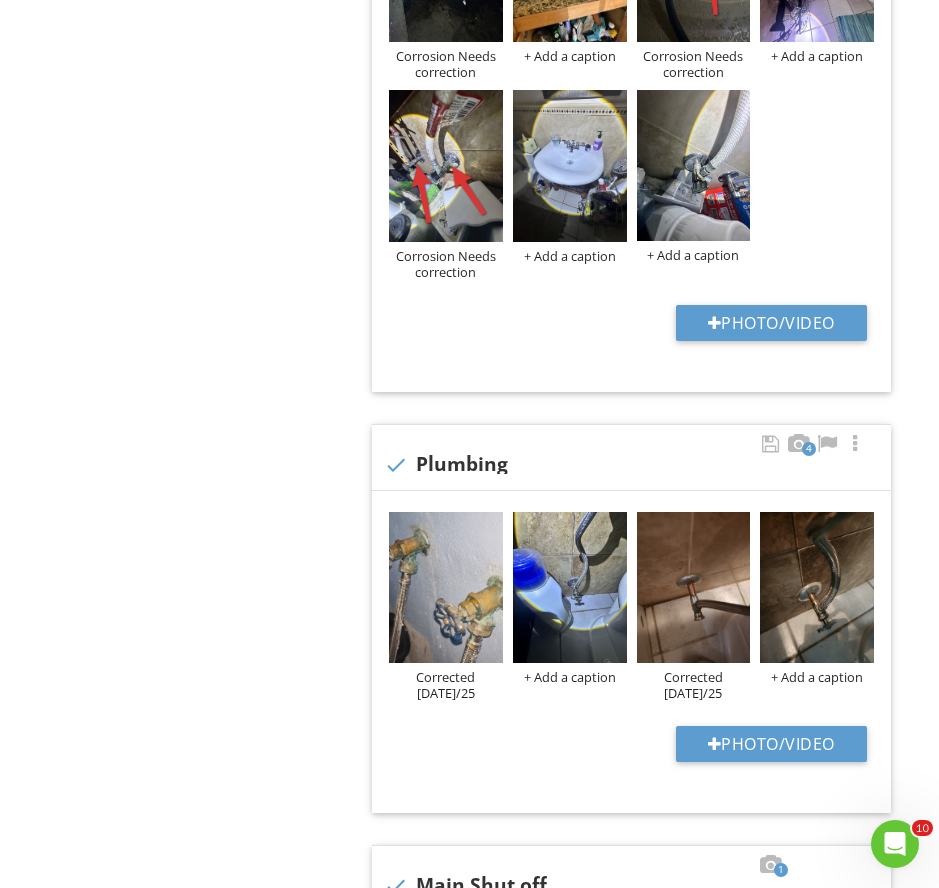 scroll, scrollTop: 268, scrollLeft: 0, axis: vertical 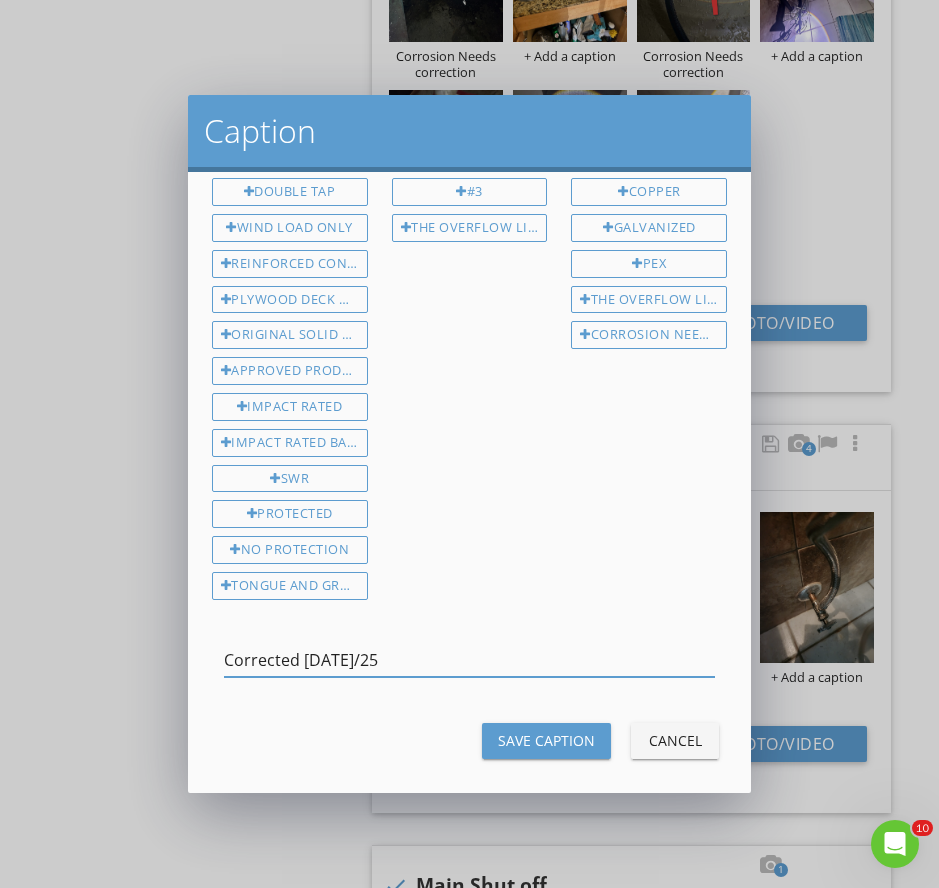 type on "Corrected 08/02/25" 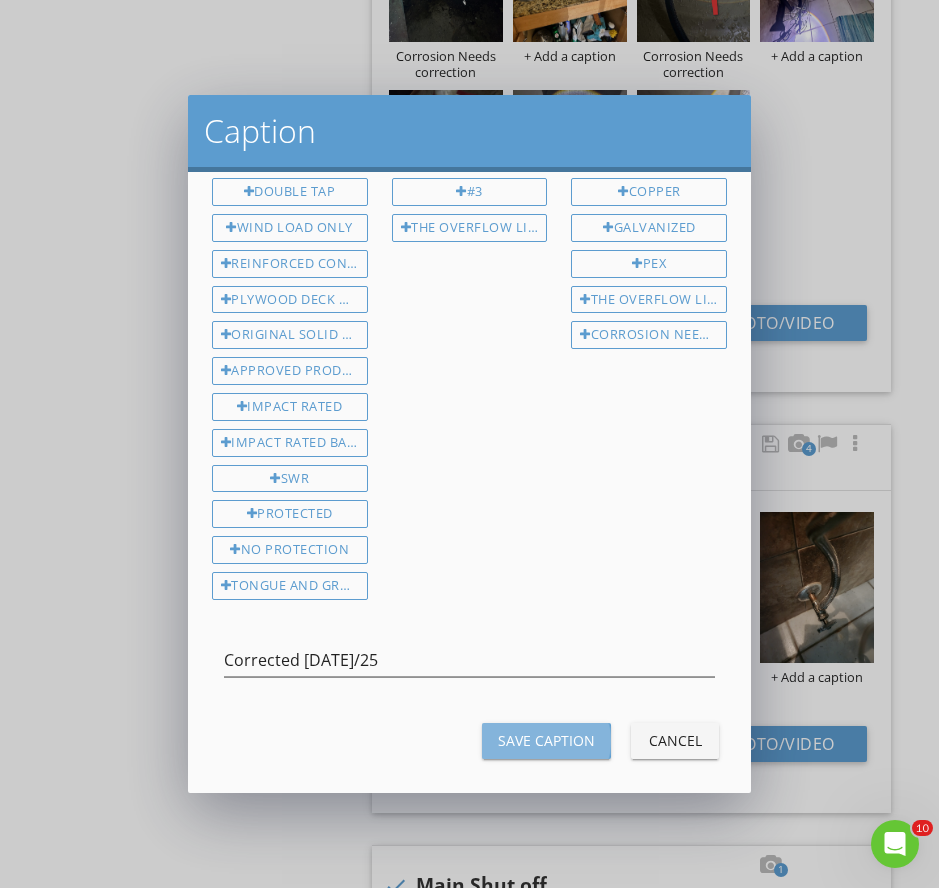 click on "Save Caption" at bounding box center (546, 741) 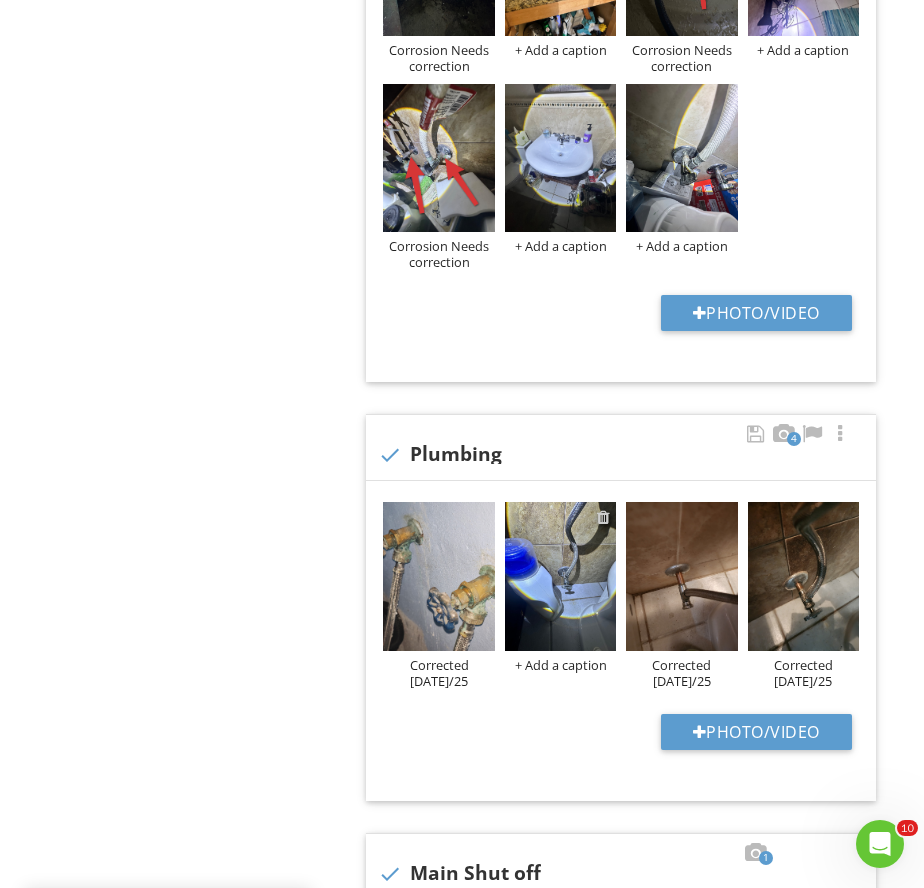 click at bounding box center (603, 517) 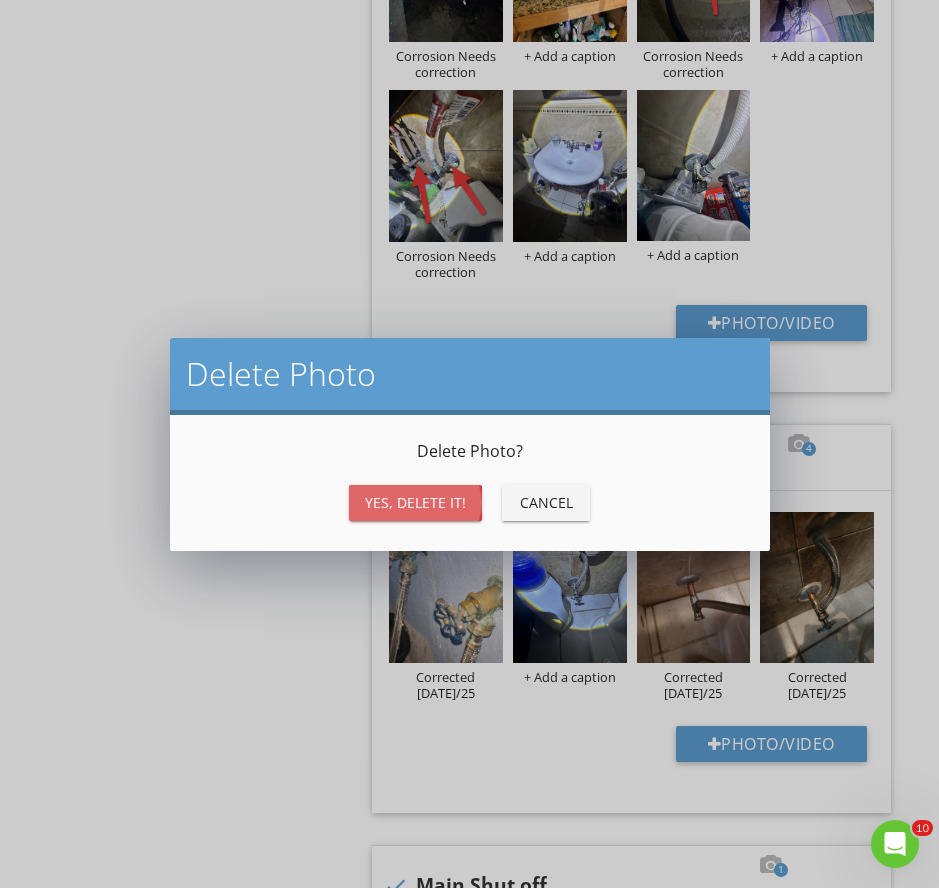 click on "Yes, Delete it!" at bounding box center (415, 503) 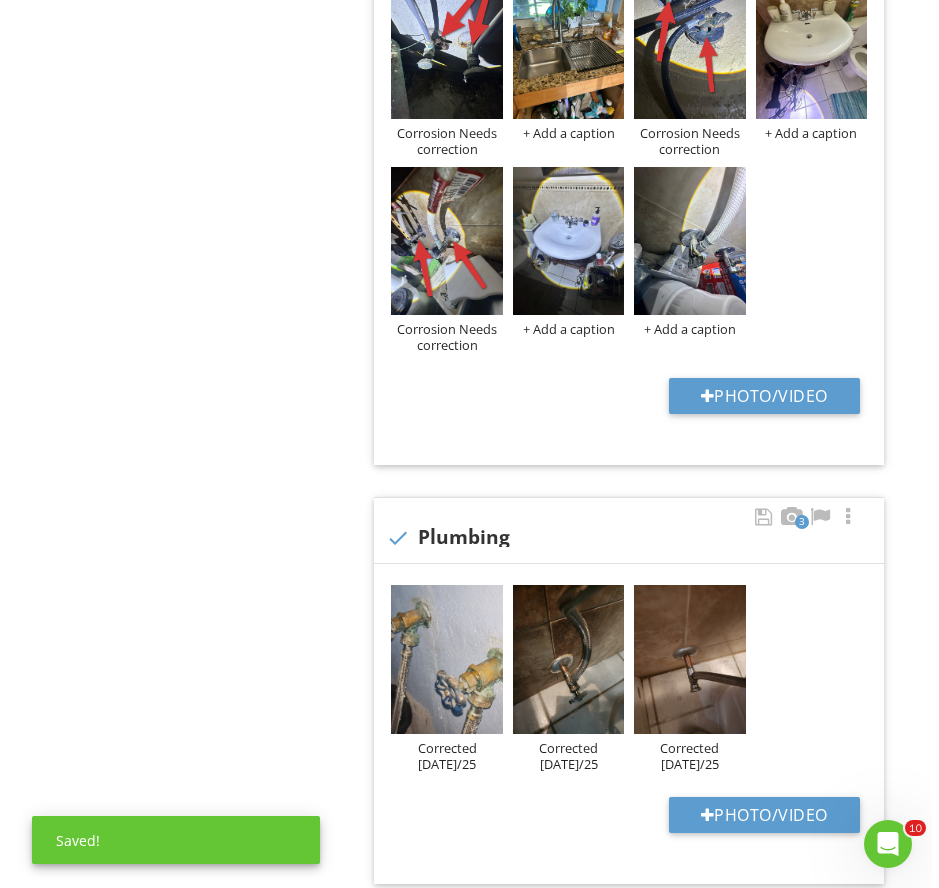 scroll, scrollTop: 957, scrollLeft: 0, axis: vertical 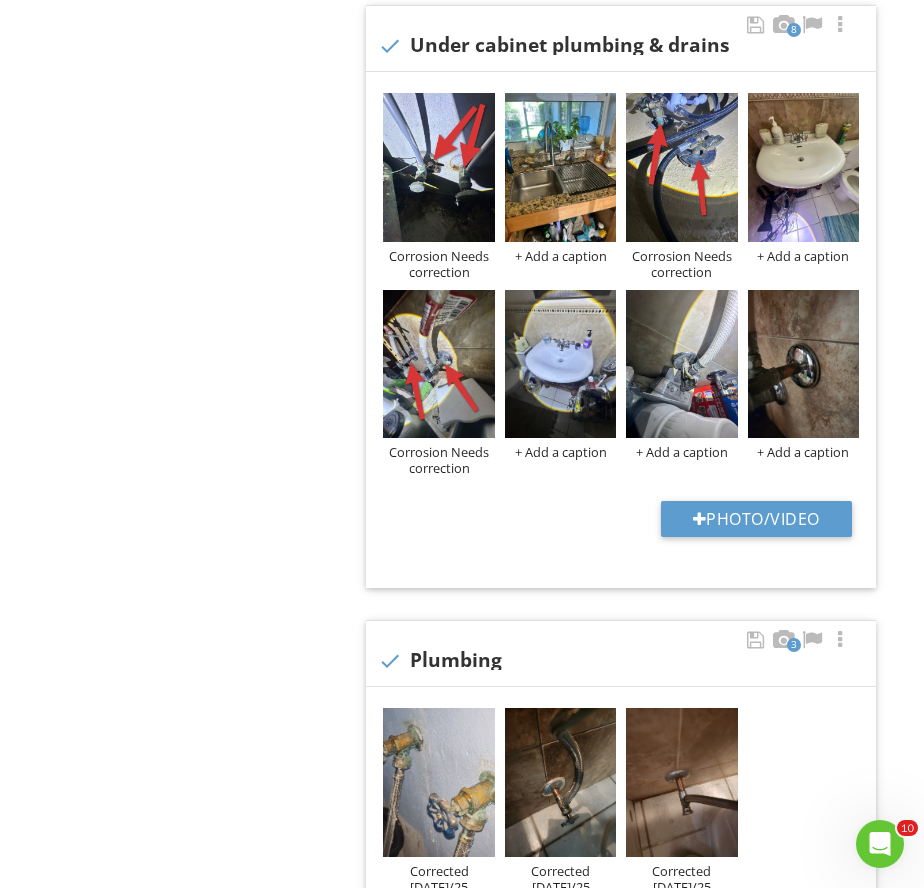 click on "Photo/Video" at bounding box center (621, 526) 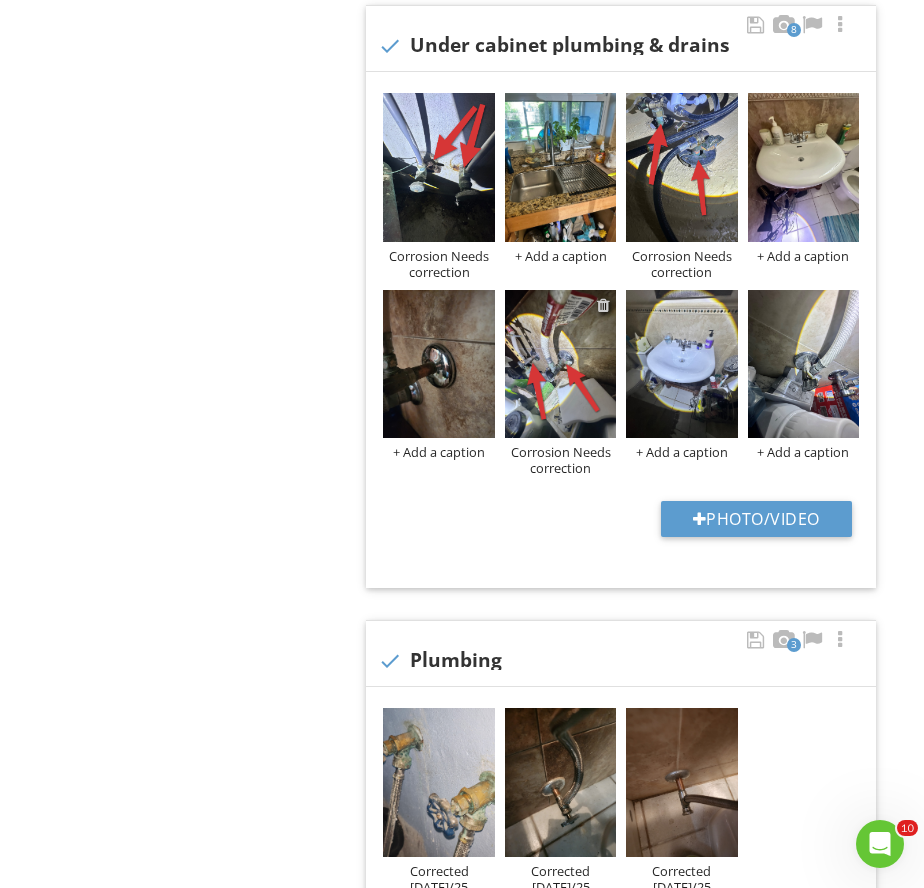 click at bounding box center (603, 305) 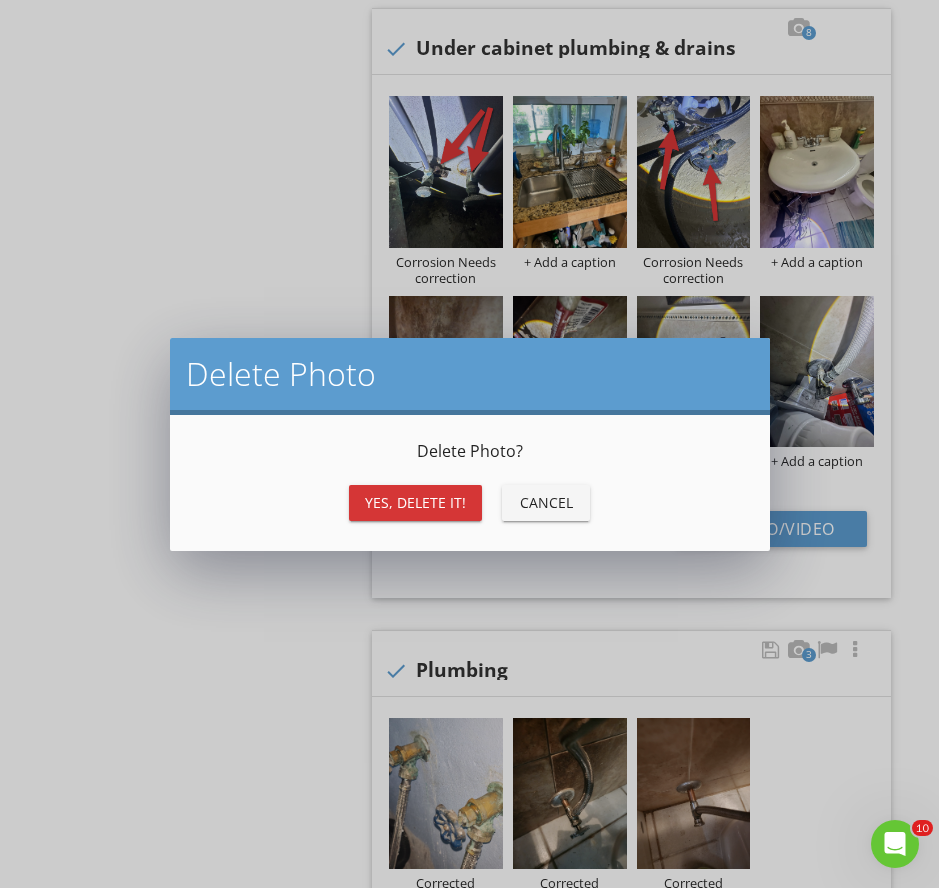 click on "Yes, Delete it!" at bounding box center (415, 502) 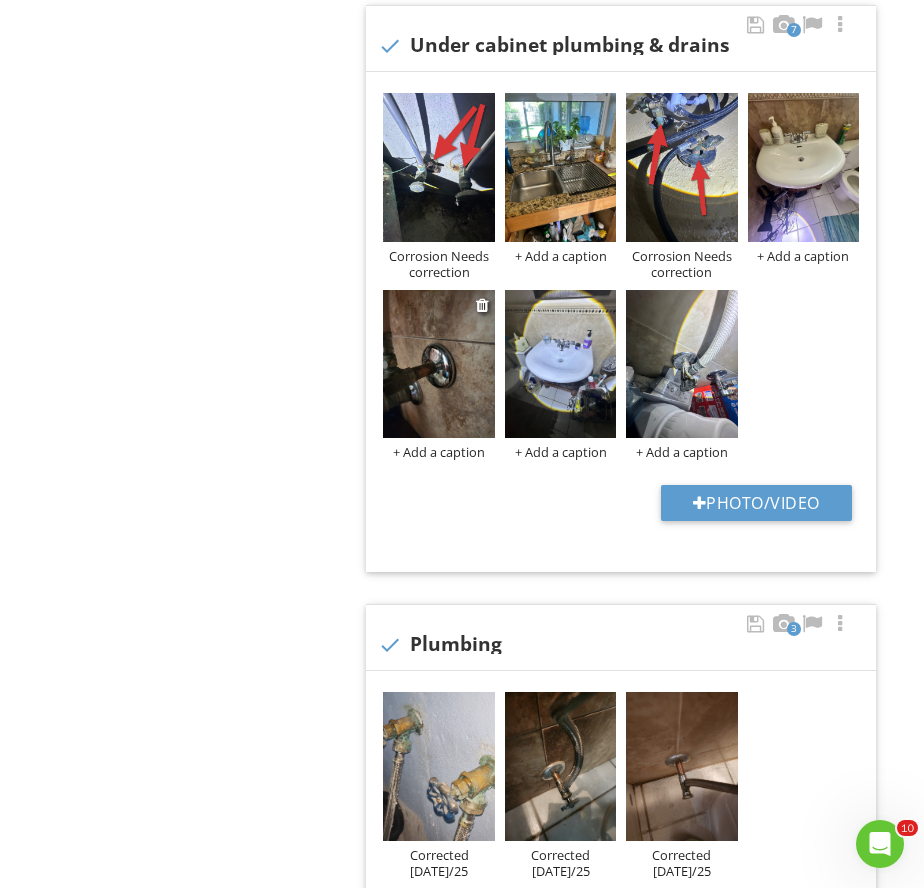 click on "+ Add a caption" at bounding box center (438, 452) 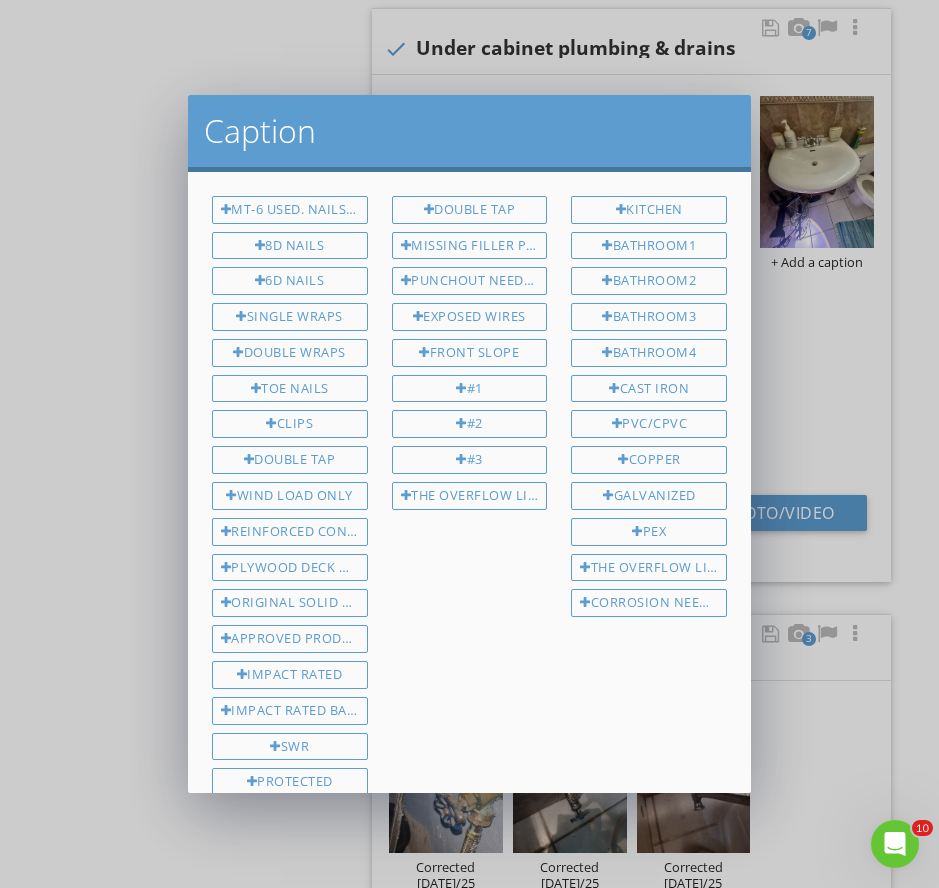 scroll, scrollTop: 0, scrollLeft: 0, axis: both 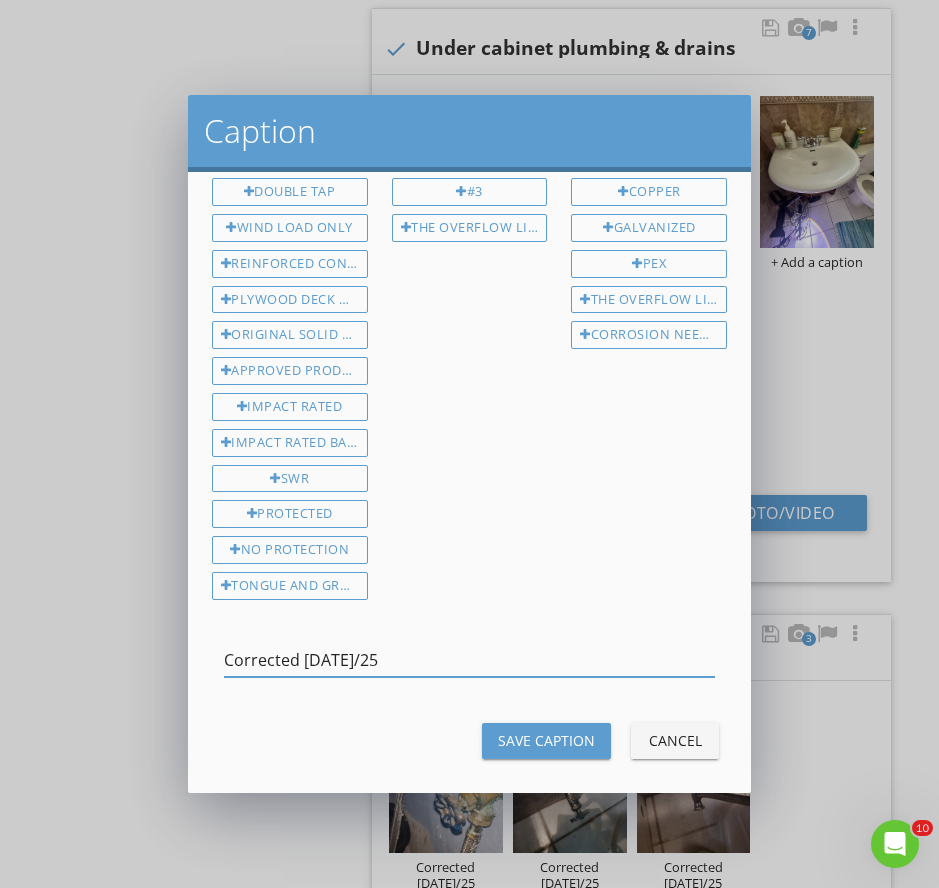 type on "Corrected 08/02/25" 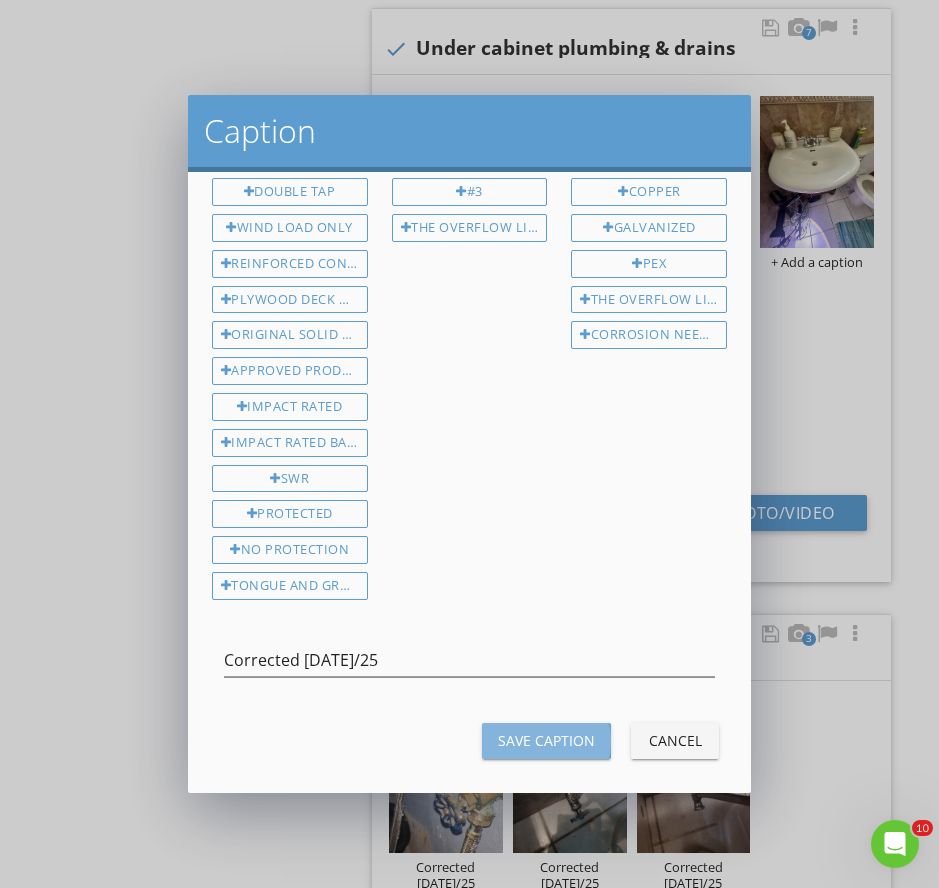 click on "Save Caption" at bounding box center (546, 740) 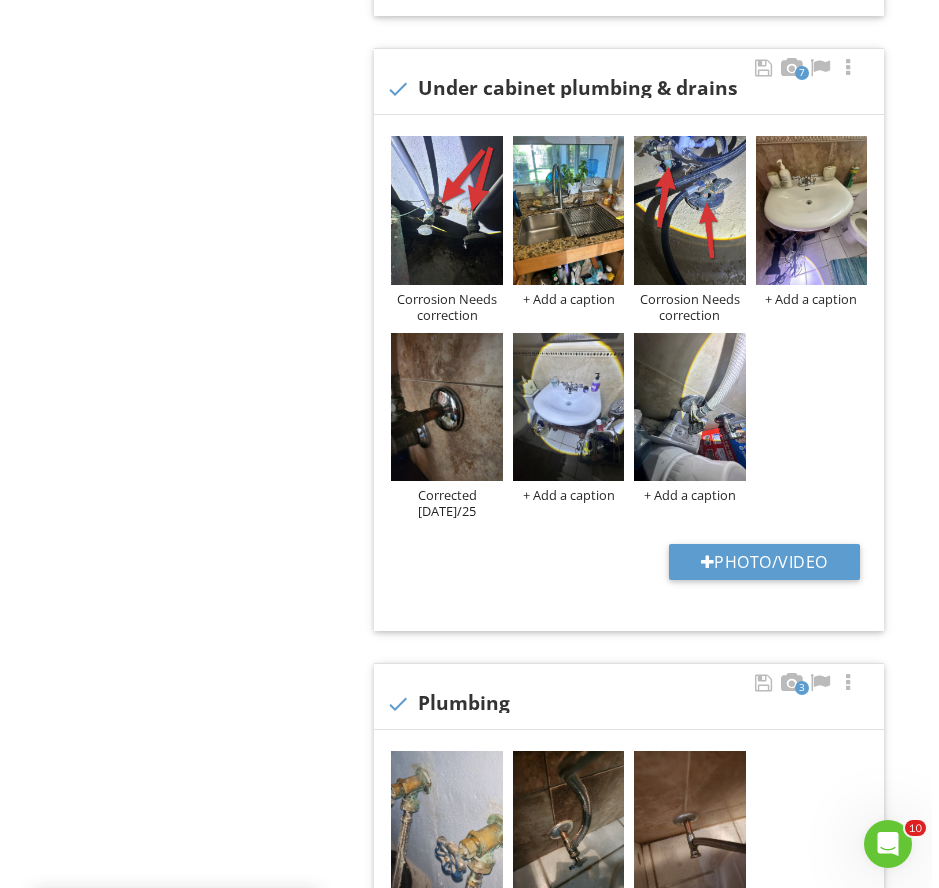 scroll, scrollTop: 813, scrollLeft: 0, axis: vertical 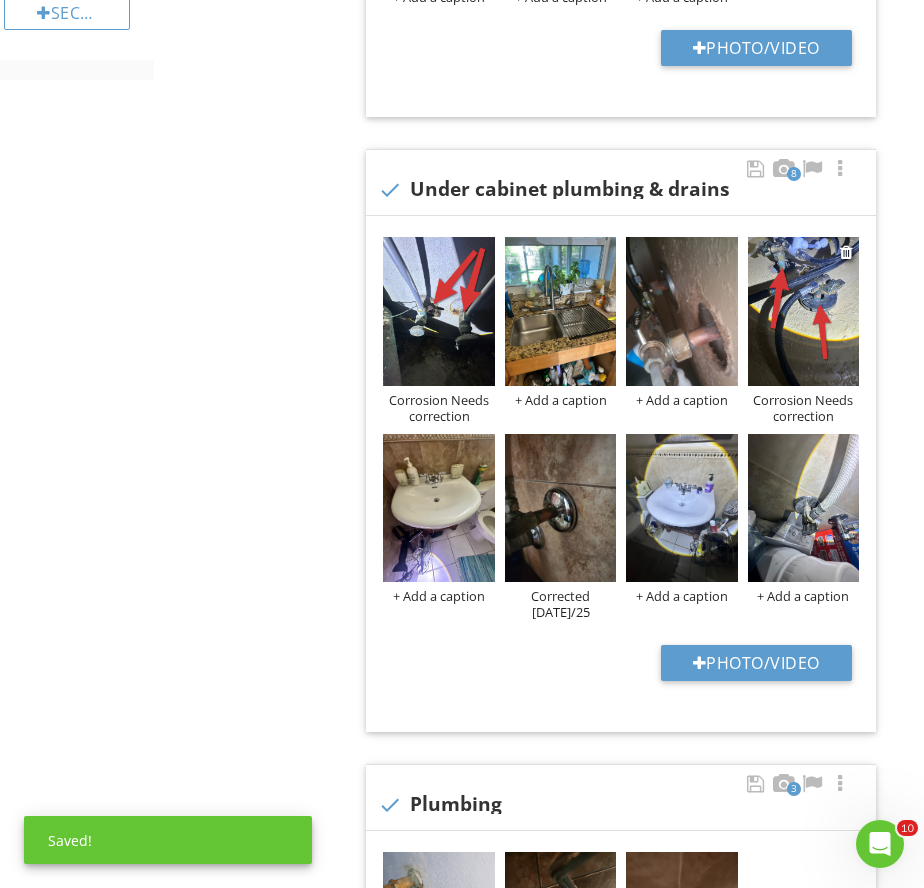 click at bounding box center (848, 252) 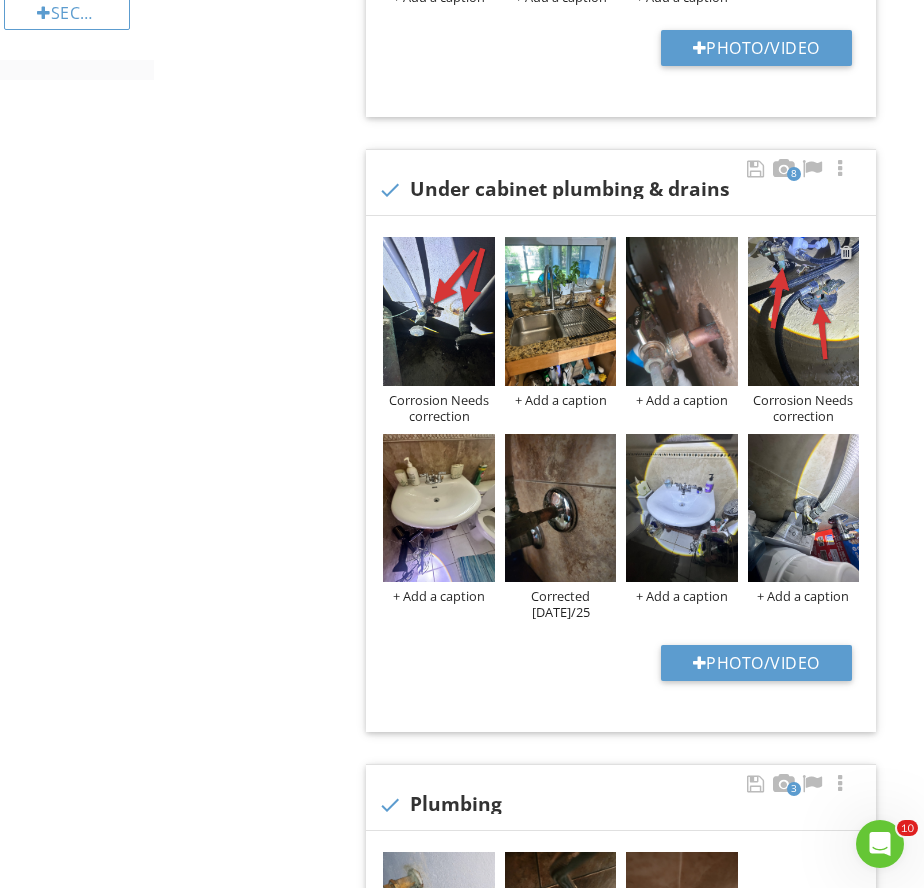 click at bounding box center (846, 252) 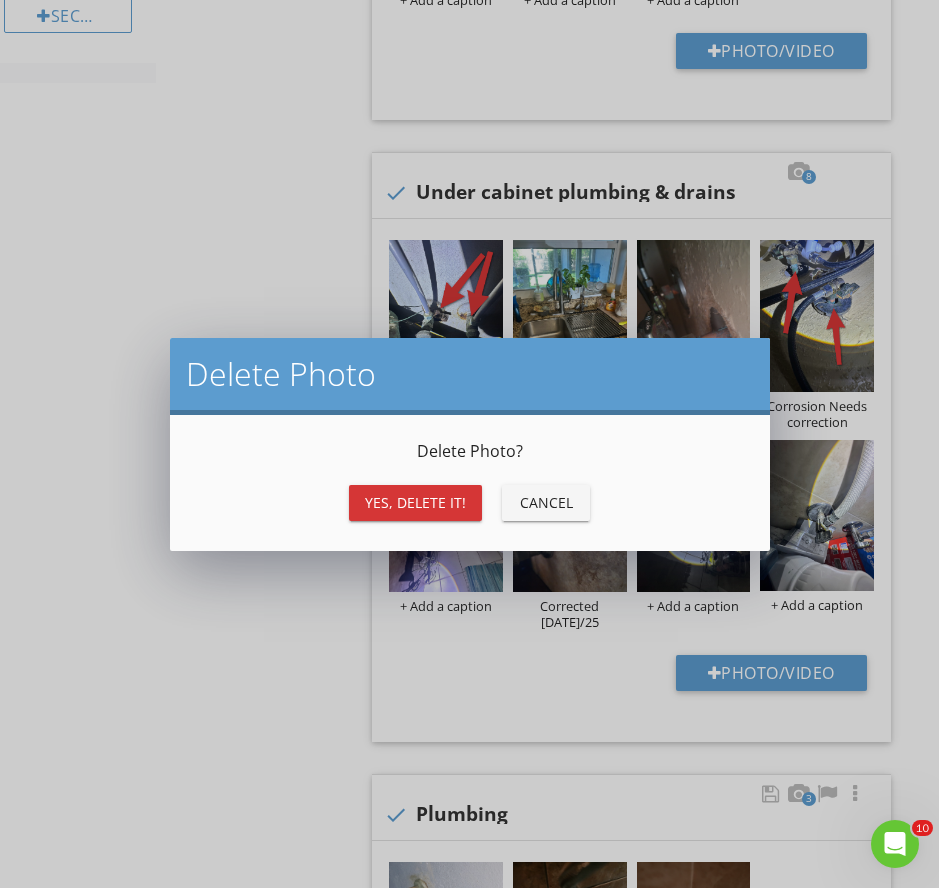 click on "Yes, Delete it!" at bounding box center [415, 502] 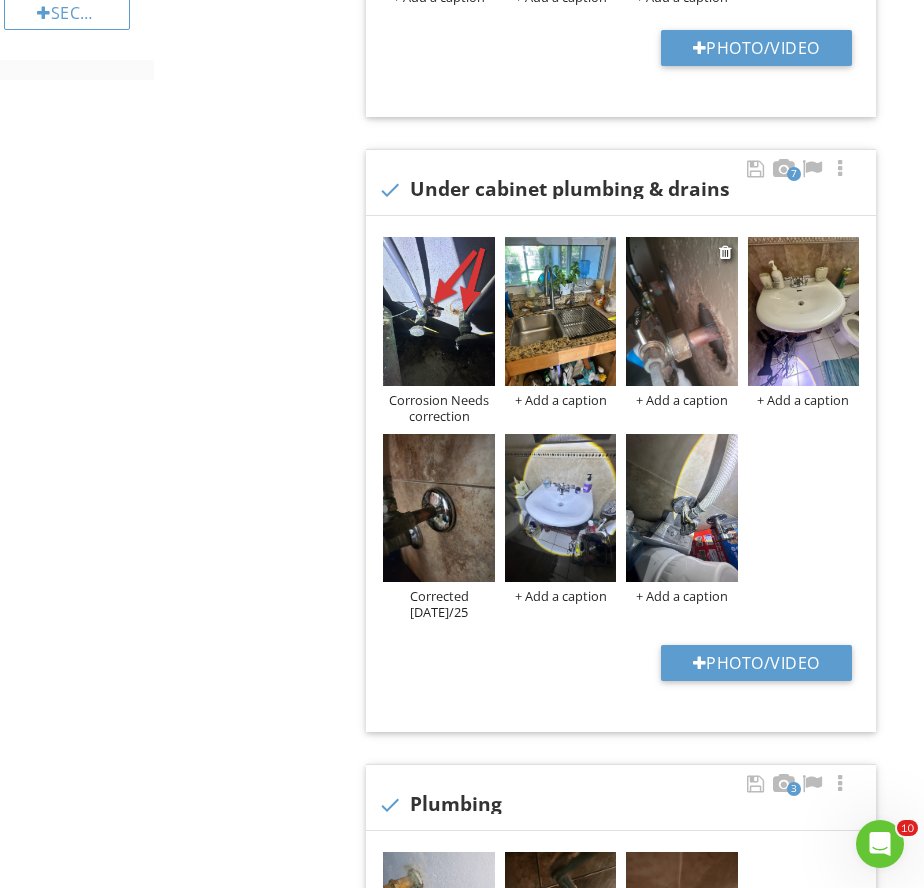 click on "+ Add a caption" at bounding box center [681, 400] 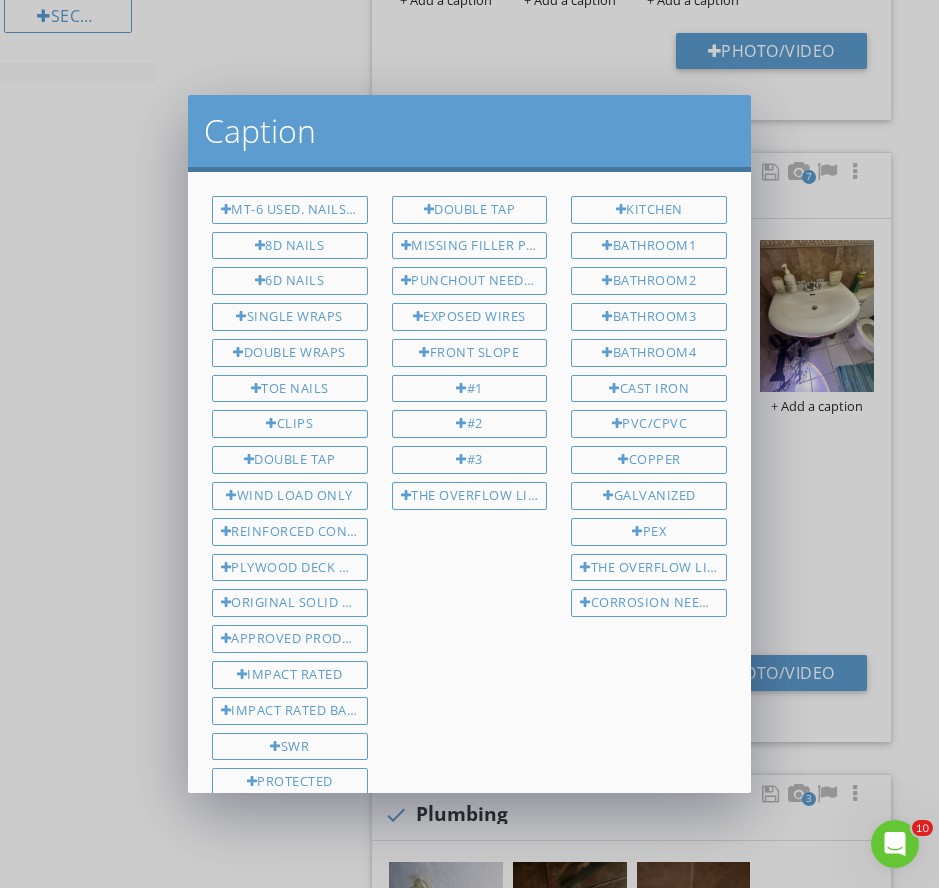 scroll, scrollTop: 268, scrollLeft: 0, axis: vertical 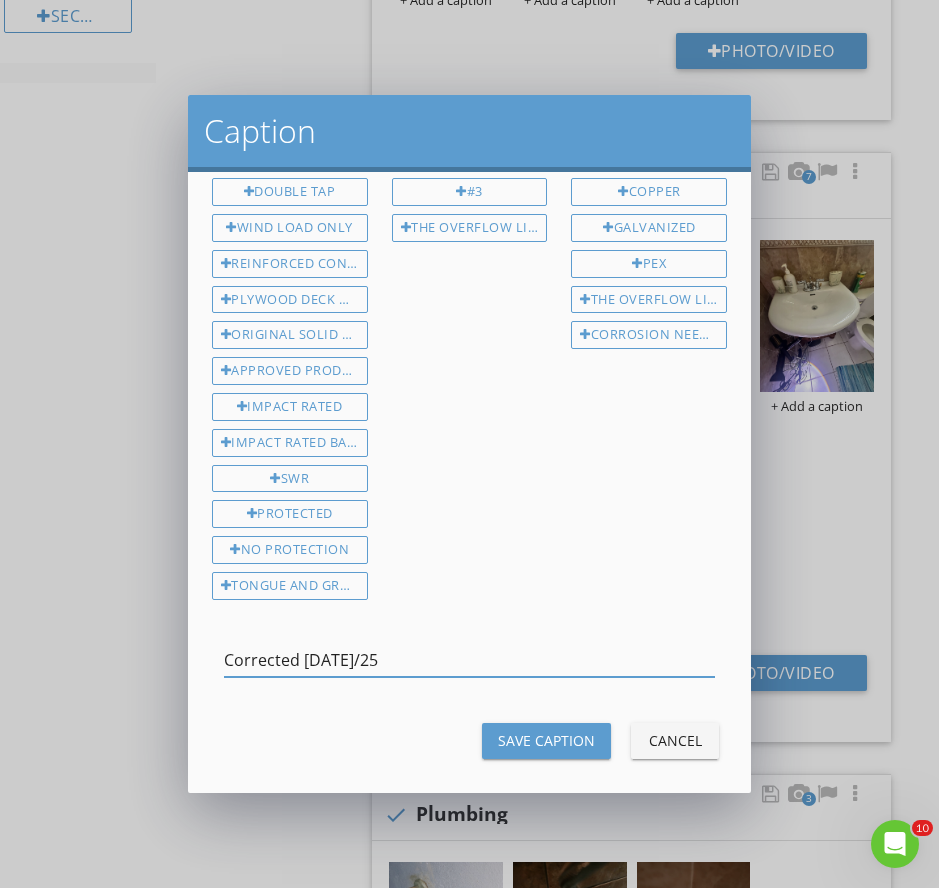 type on "Corrected 08/02/25" 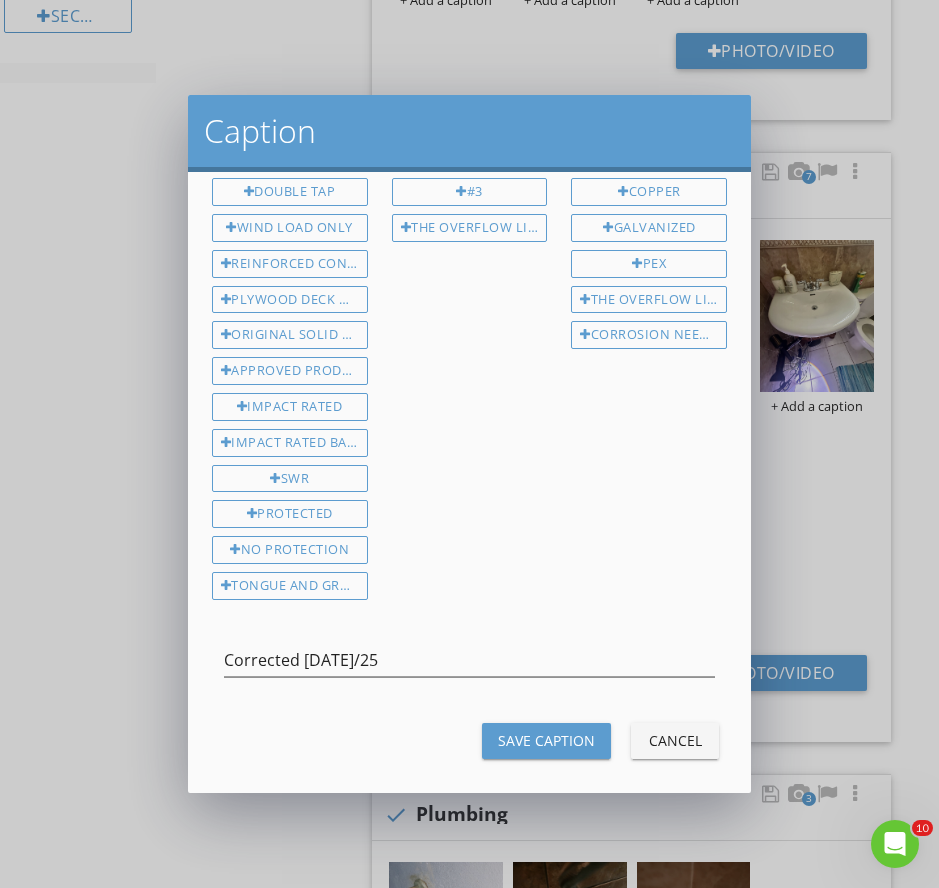 click on "Save Caption     Cancel" at bounding box center [469, 741] 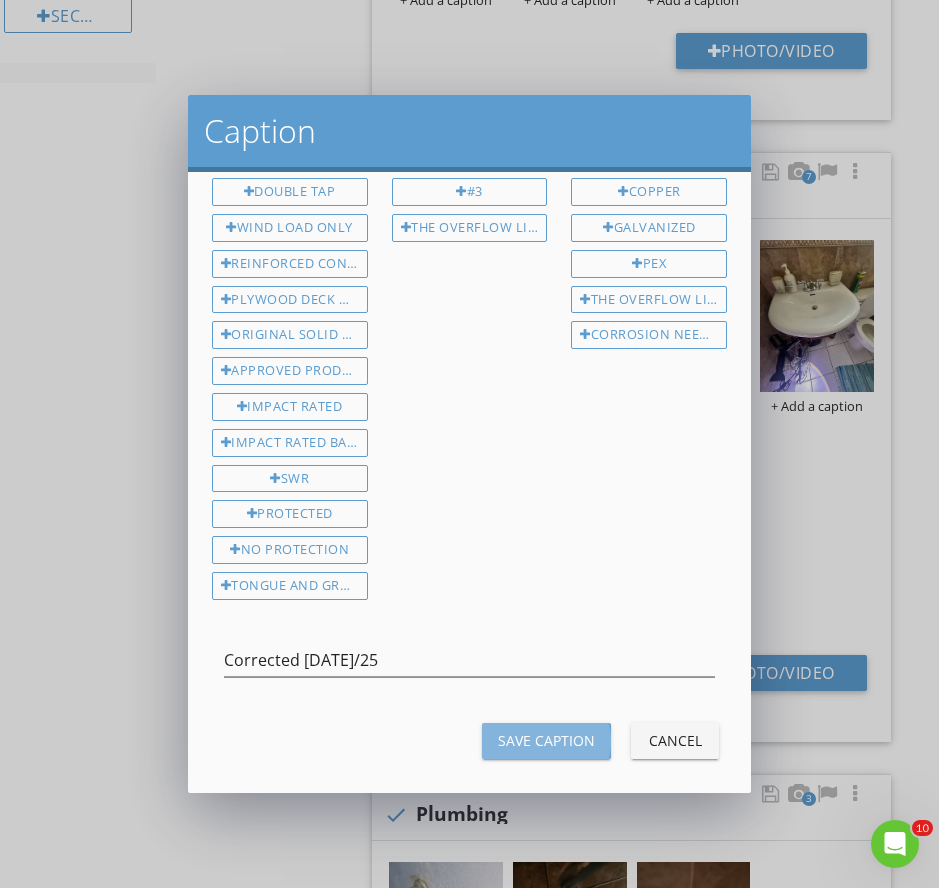 click on "Save Caption" at bounding box center [546, 740] 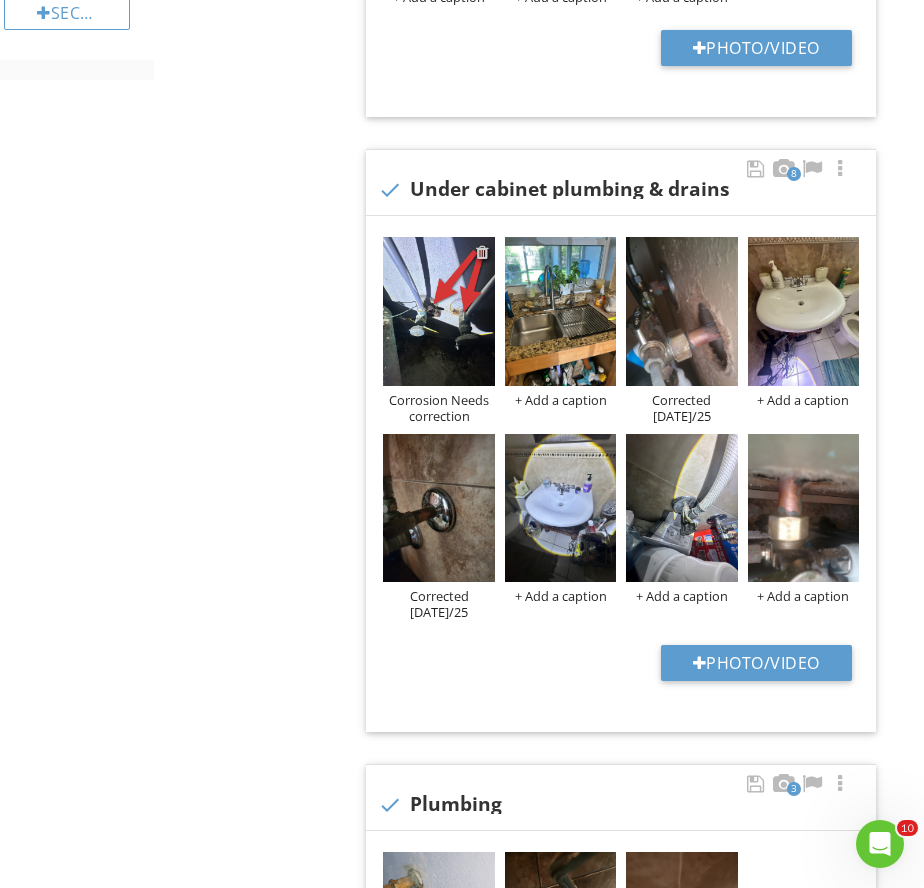 click at bounding box center [482, 252] 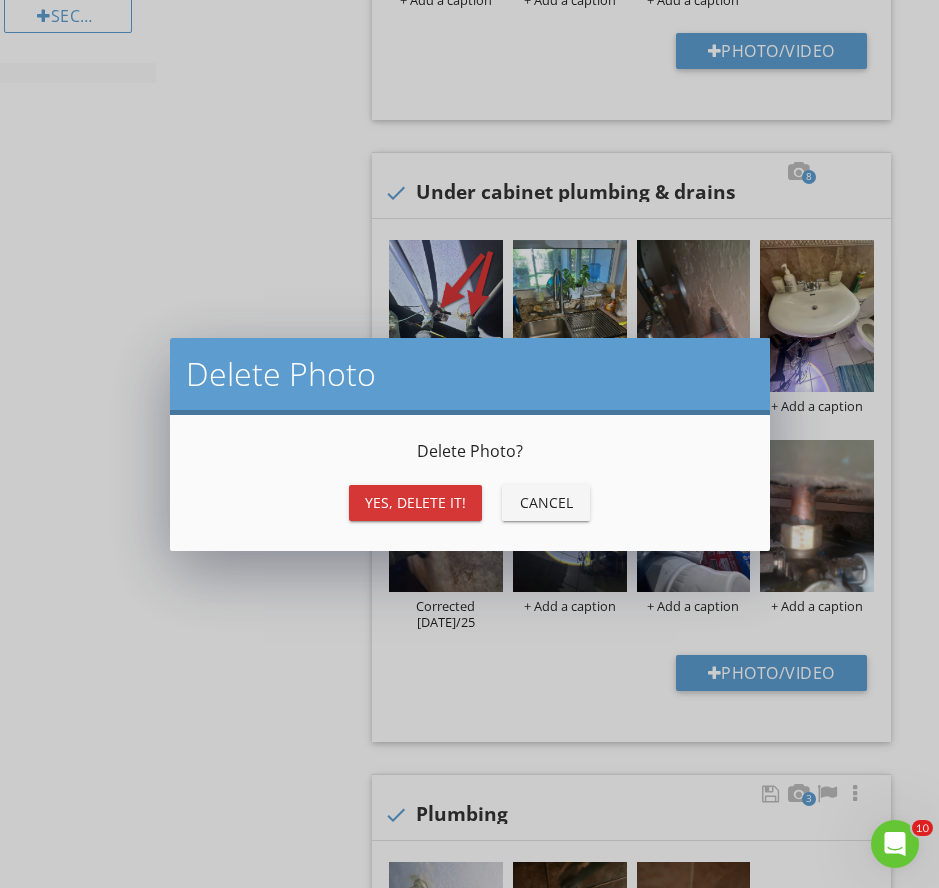 click on "Yes, Delete it!" at bounding box center [415, 502] 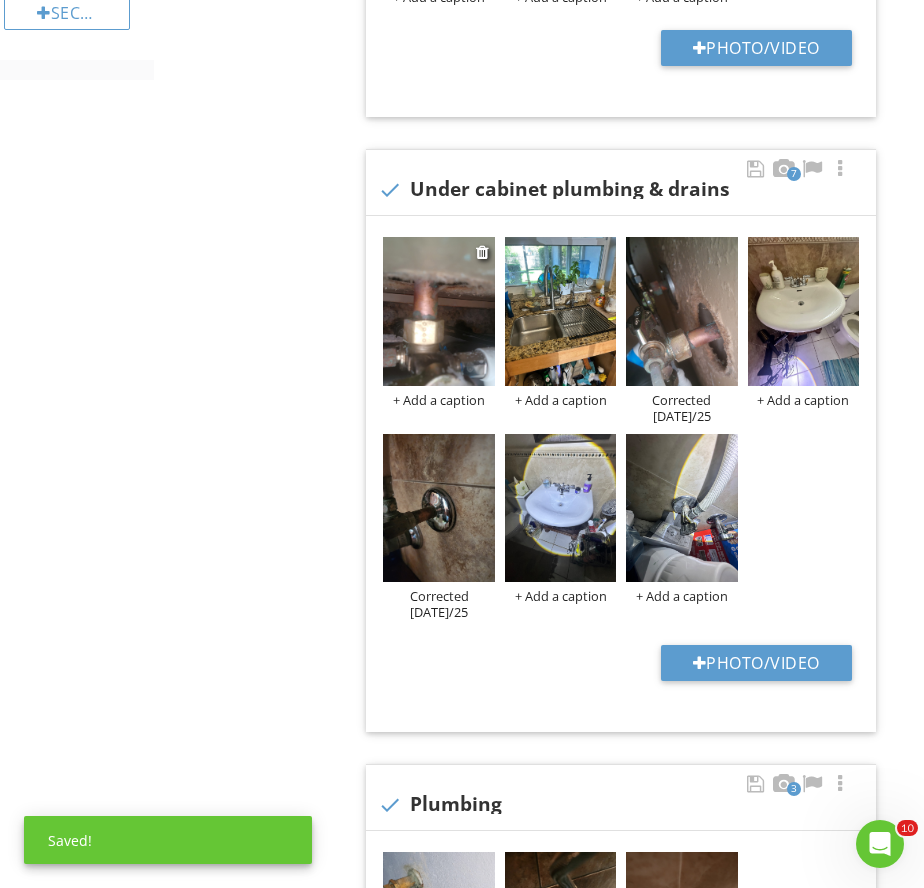 click on "+ Add a caption" at bounding box center [438, 400] 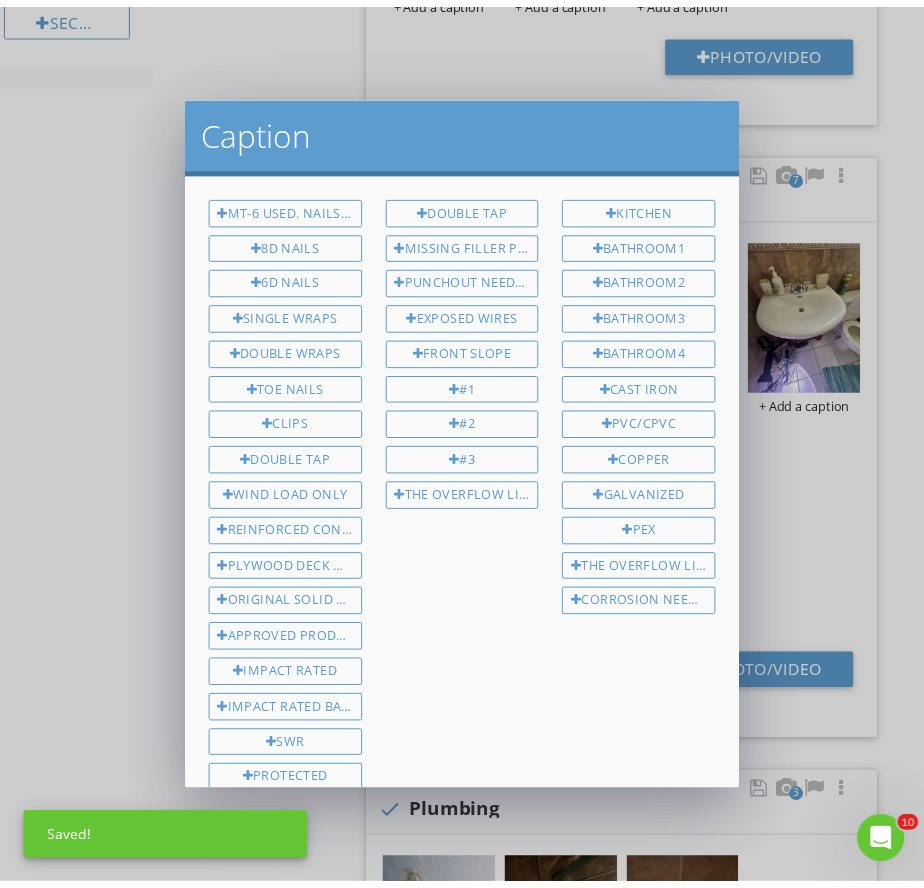 scroll, scrollTop: 268, scrollLeft: 0, axis: vertical 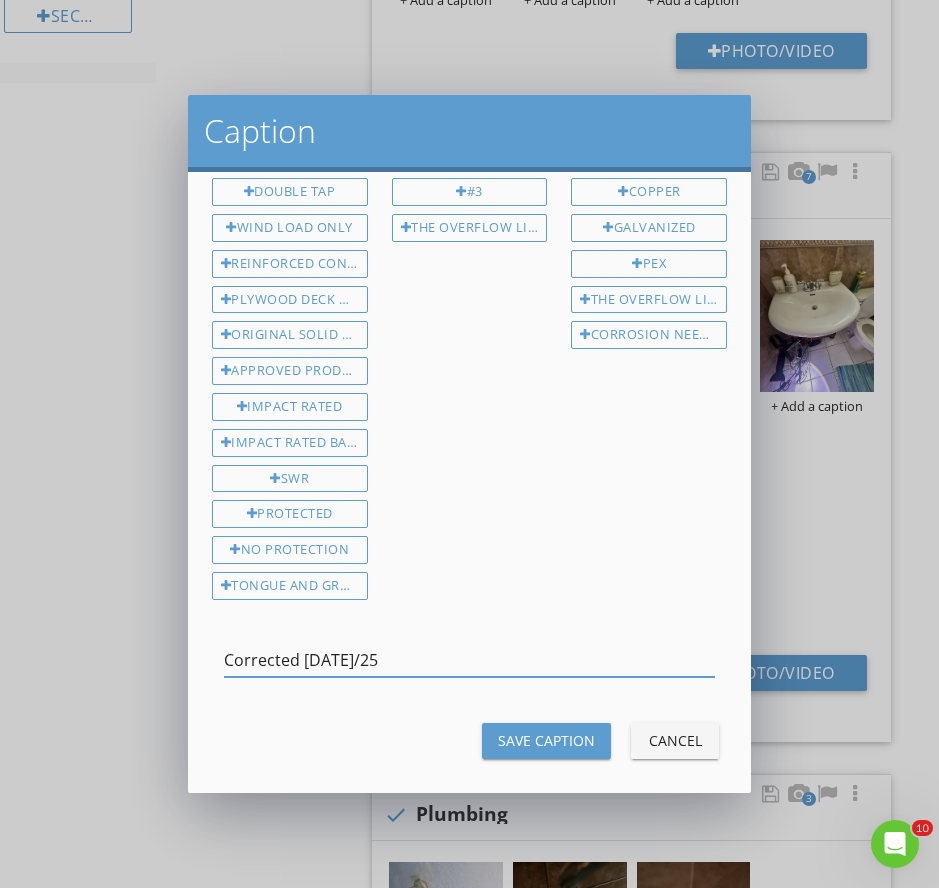 type on "Corrected 08/02/25" 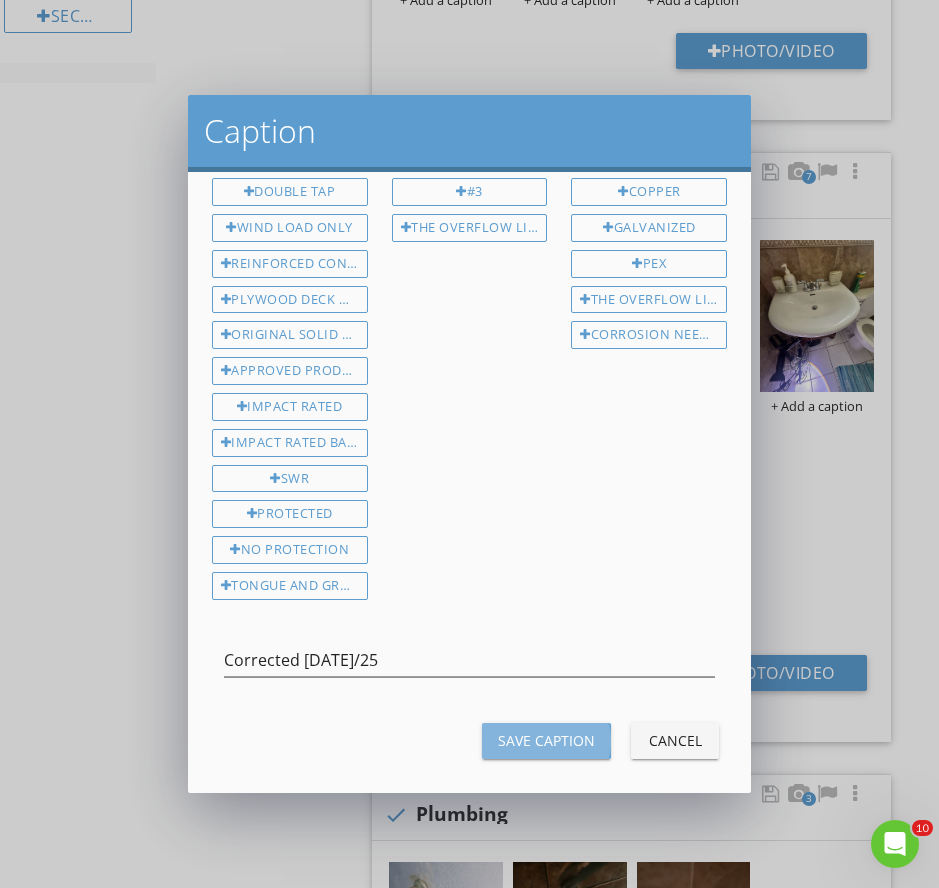 click on "Save Caption" at bounding box center [546, 740] 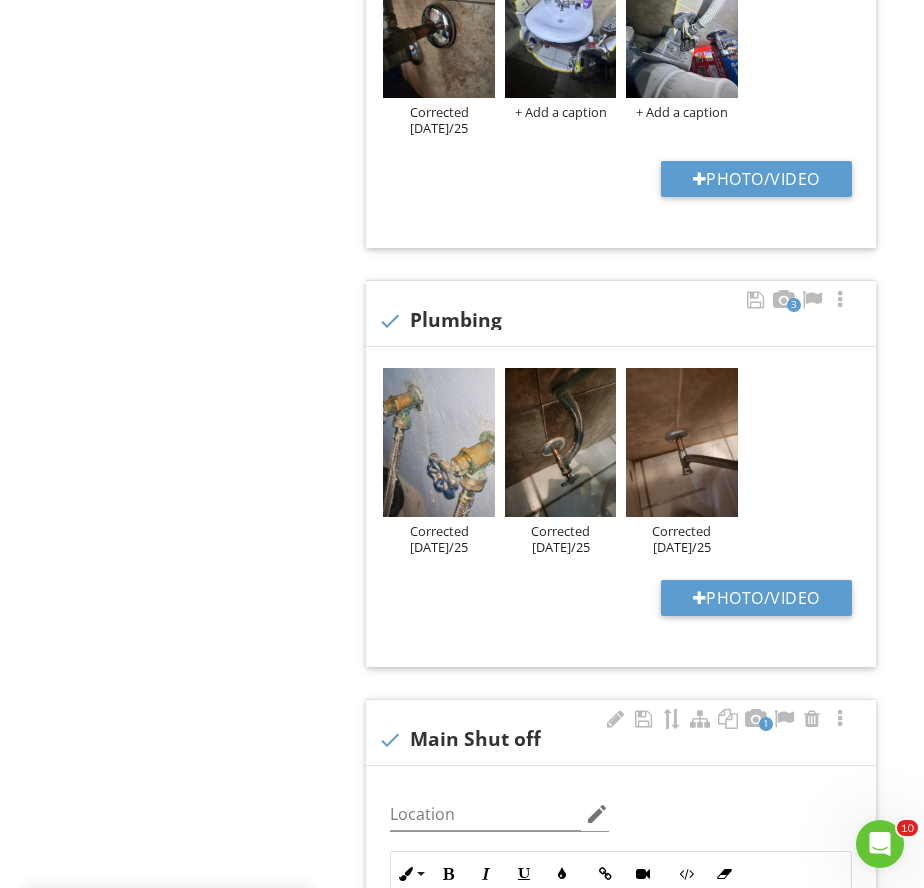 scroll, scrollTop: 1526, scrollLeft: 0, axis: vertical 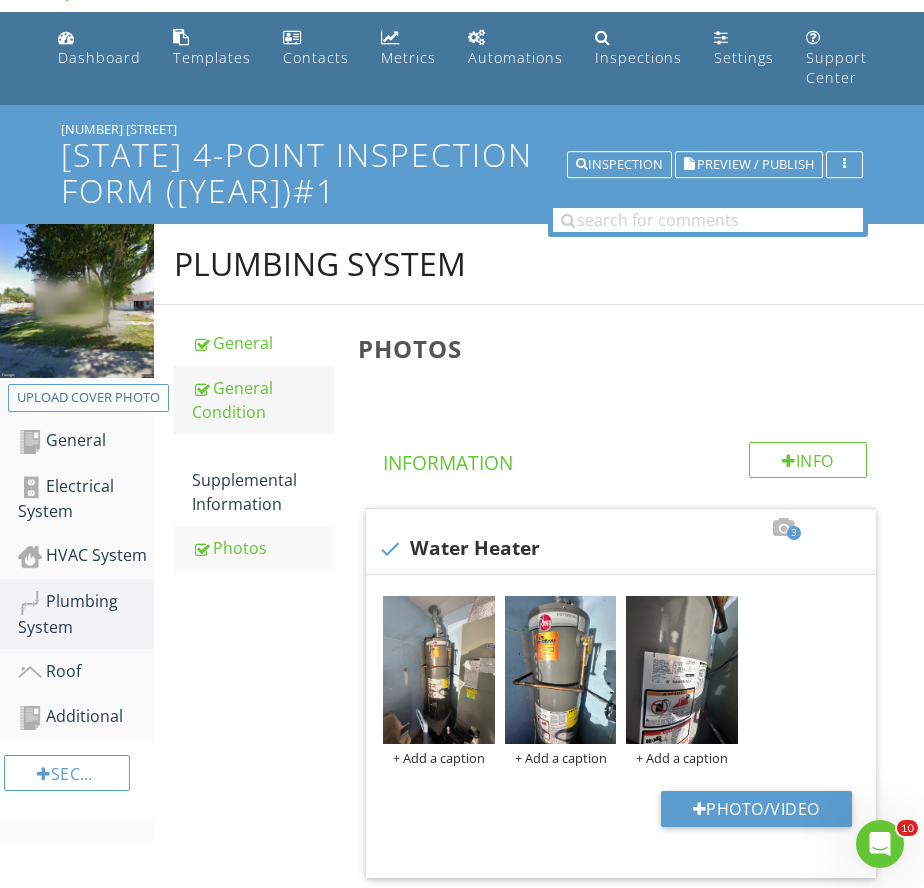 click on "General Condition" at bounding box center (263, 400) 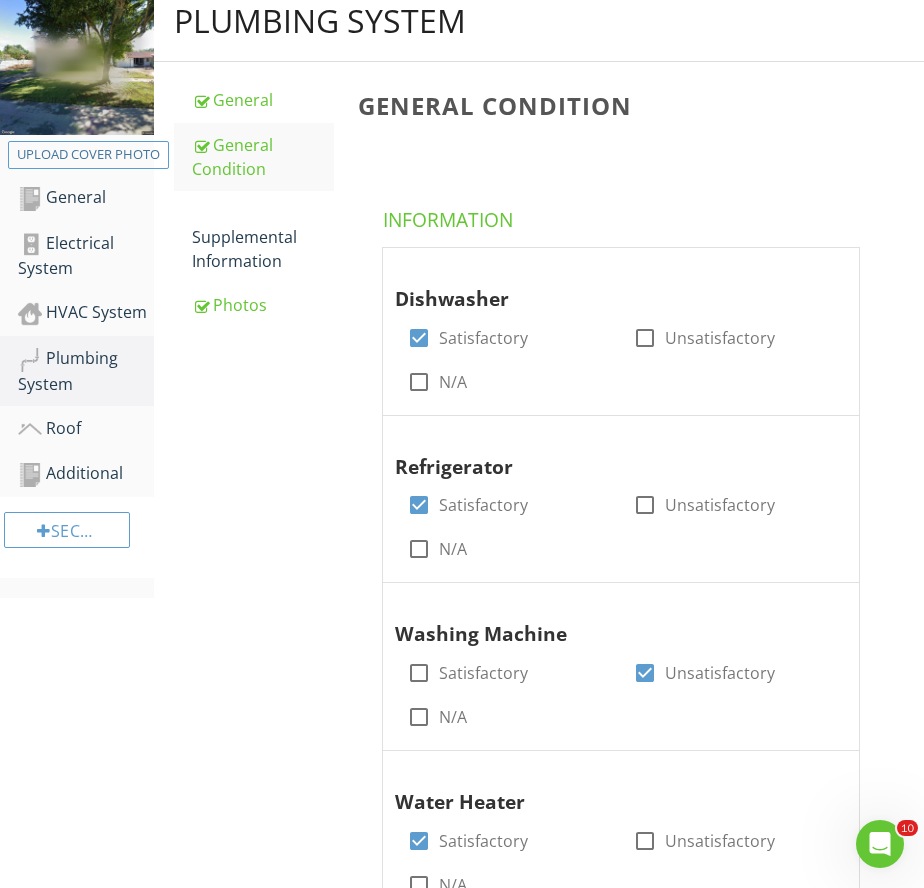 scroll, scrollTop: 299, scrollLeft: 0, axis: vertical 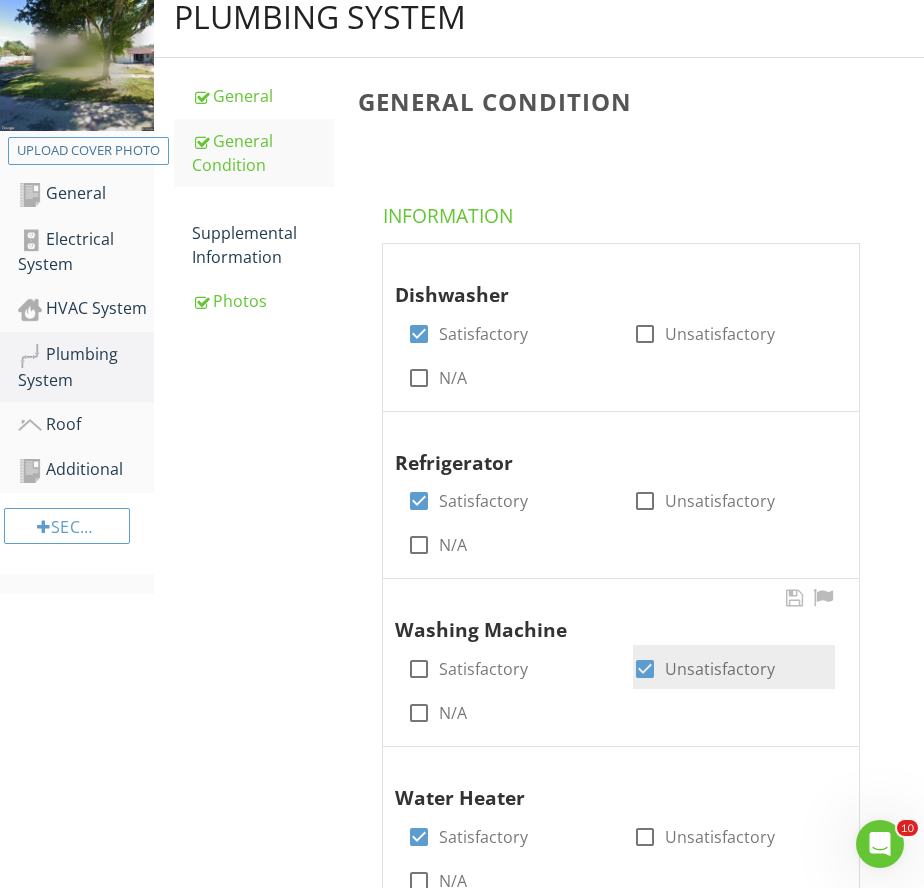 click at bounding box center [645, 669] 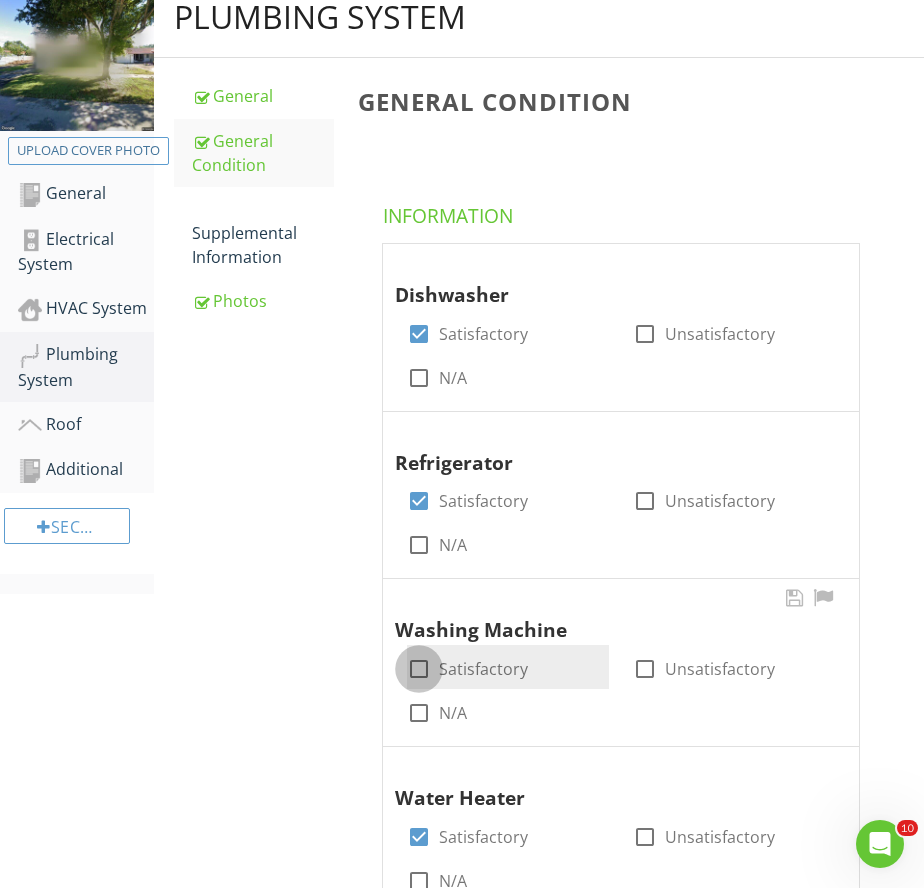click at bounding box center [419, 669] 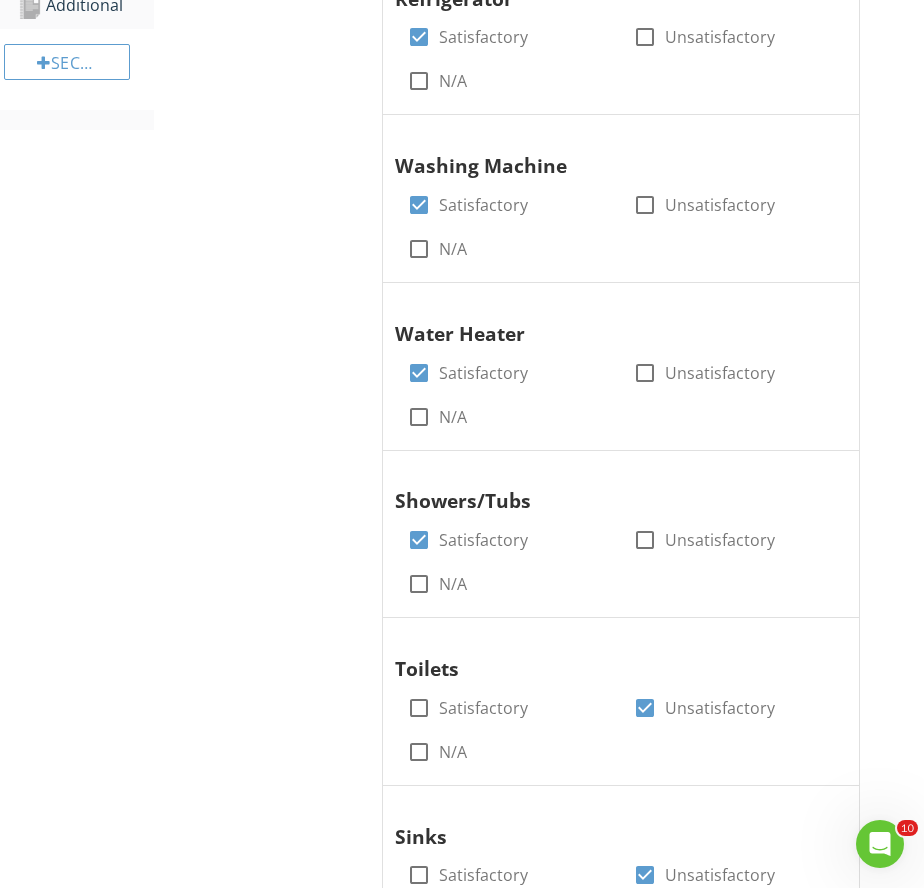 scroll, scrollTop: 830, scrollLeft: 0, axis: vertical 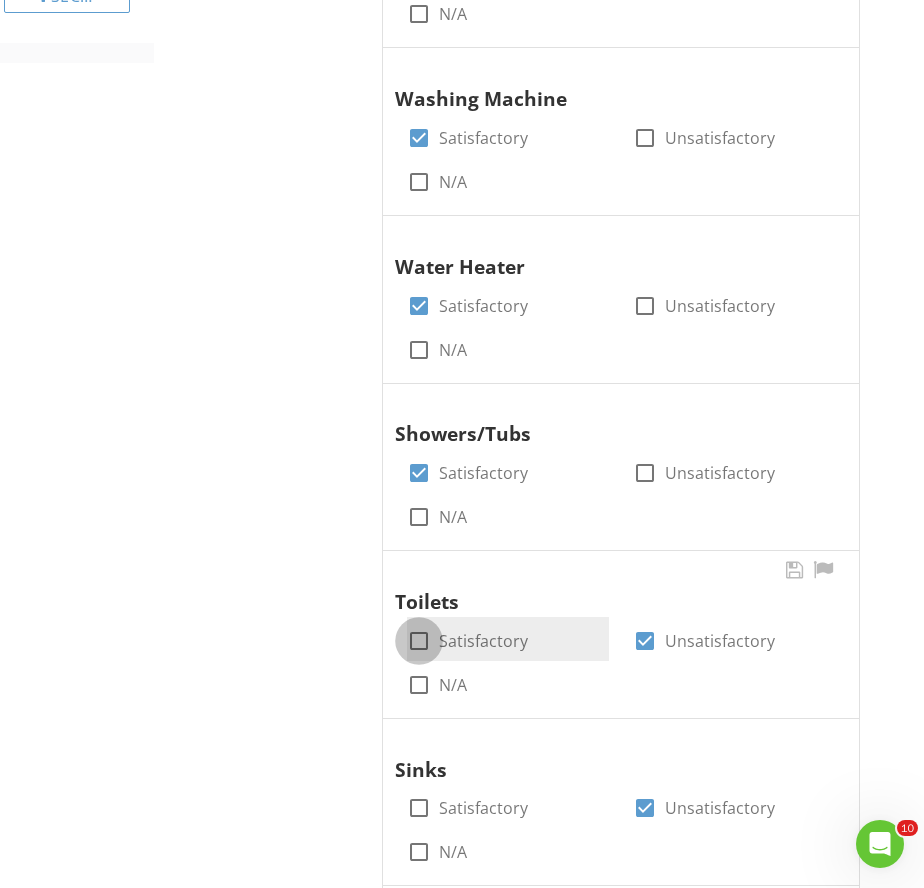 click at bounding box center [419, 641] 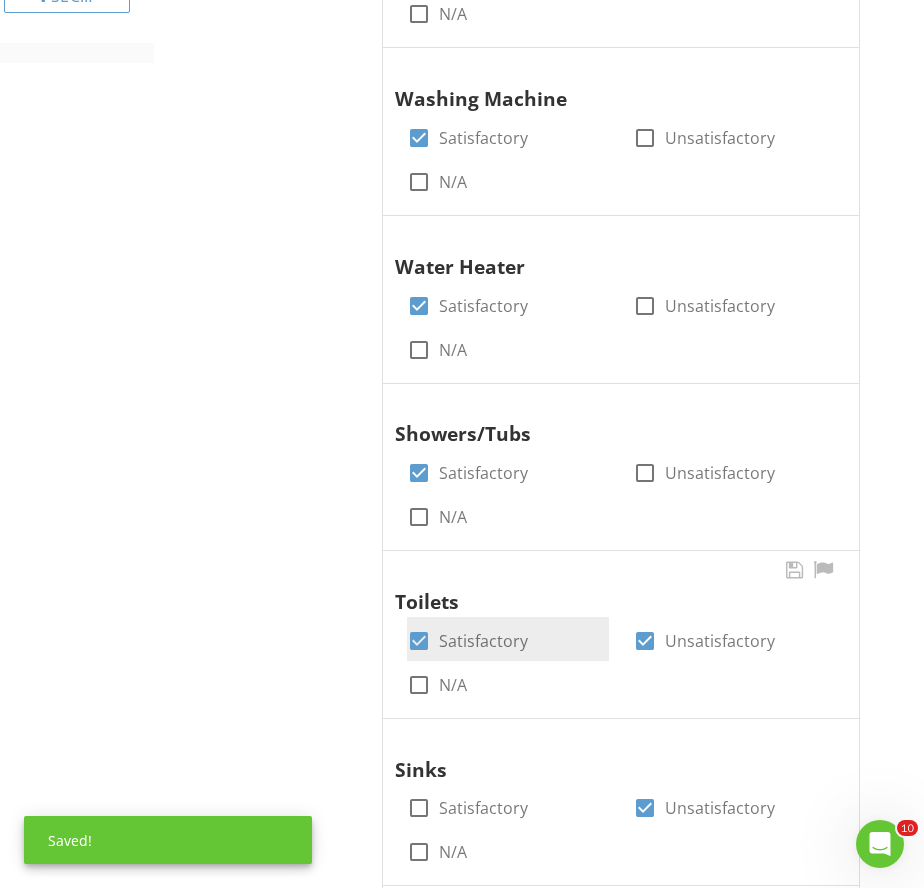 drag, startPoint x: 635, startPoint y: 626, endPoint x: 543, endPoint y: 625, distance: 92.00543 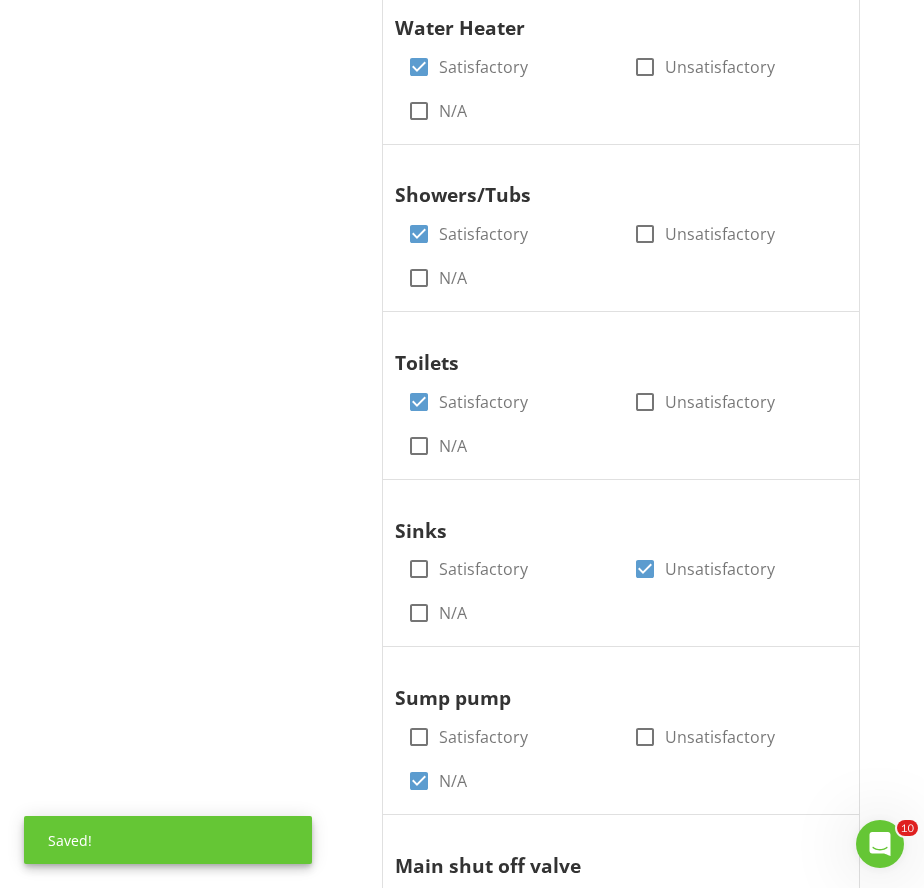 scroll, scrollTop: 1136, scrollLeft: 0, axis: vertical 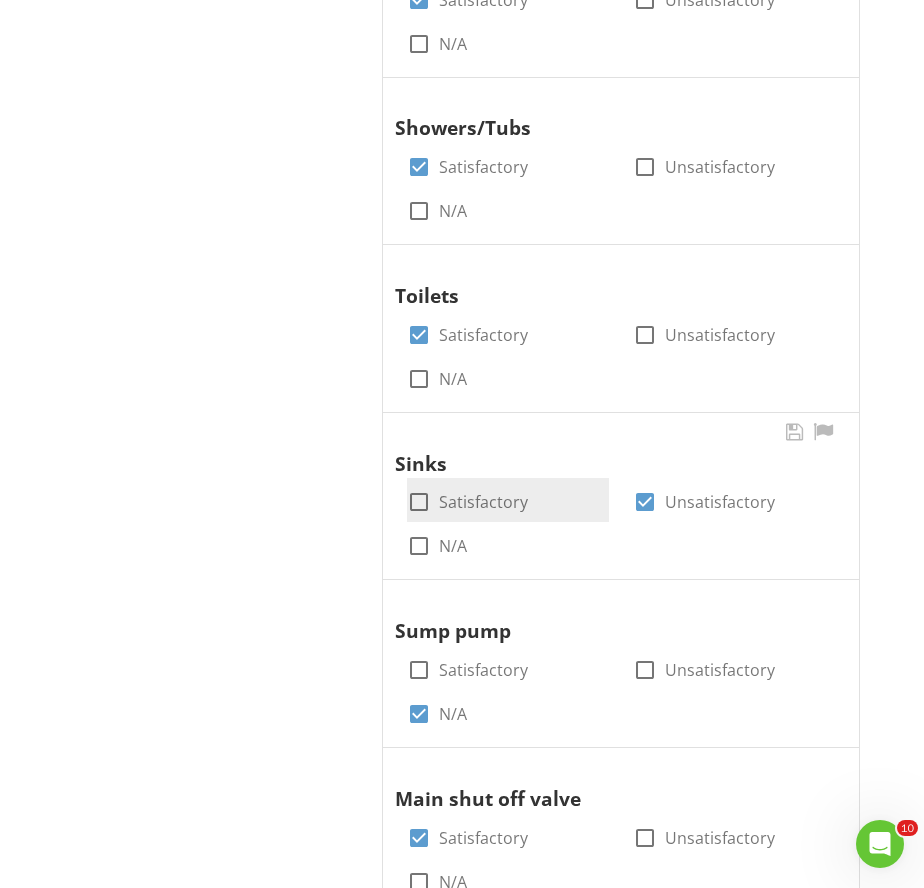 click at bounding box center (419, 502) 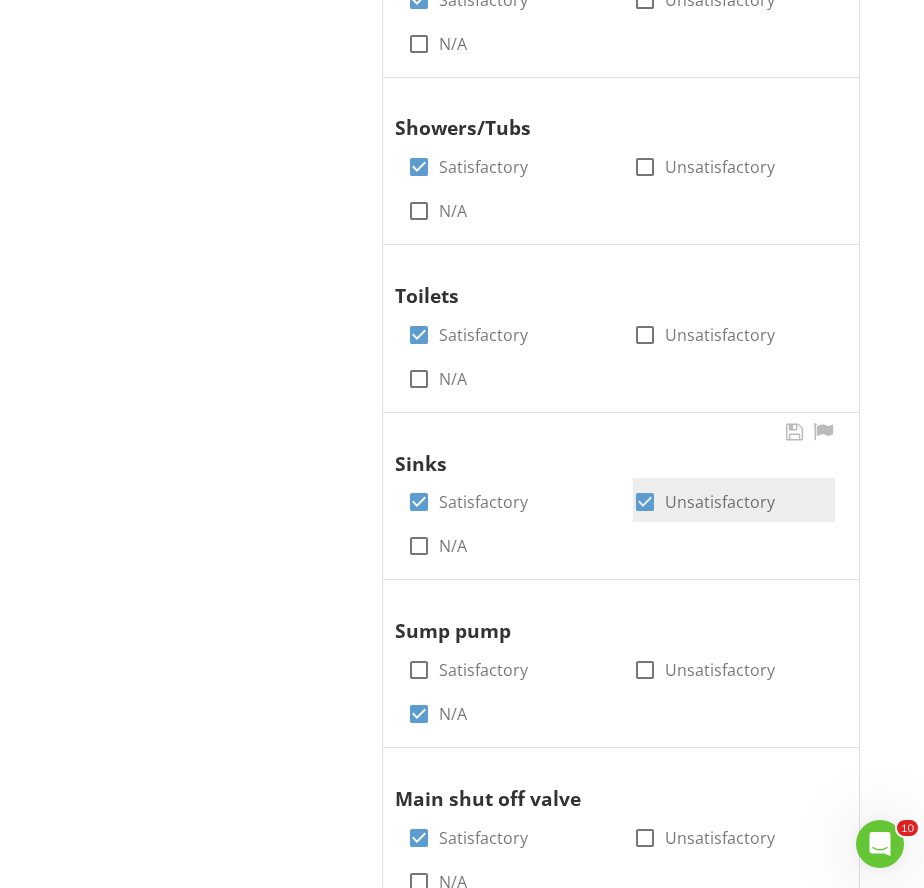 click at bounding box center (645, 502) 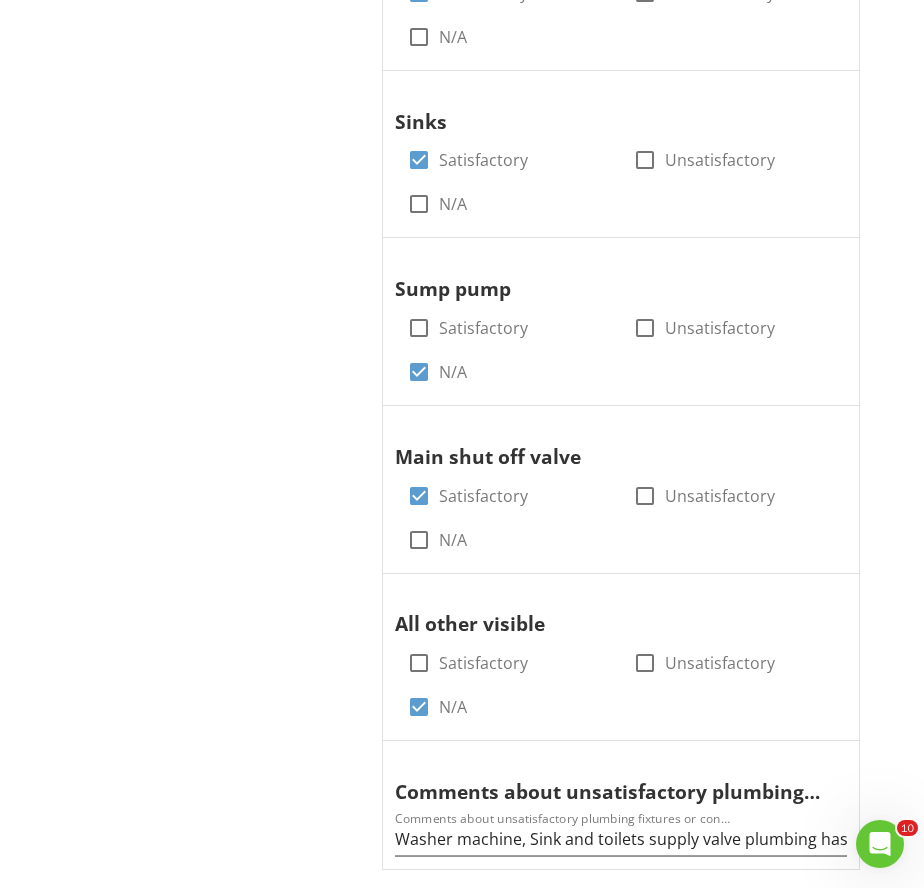 scroll, scrollTop: 1753, scrollLeft: 0, axis: vertical 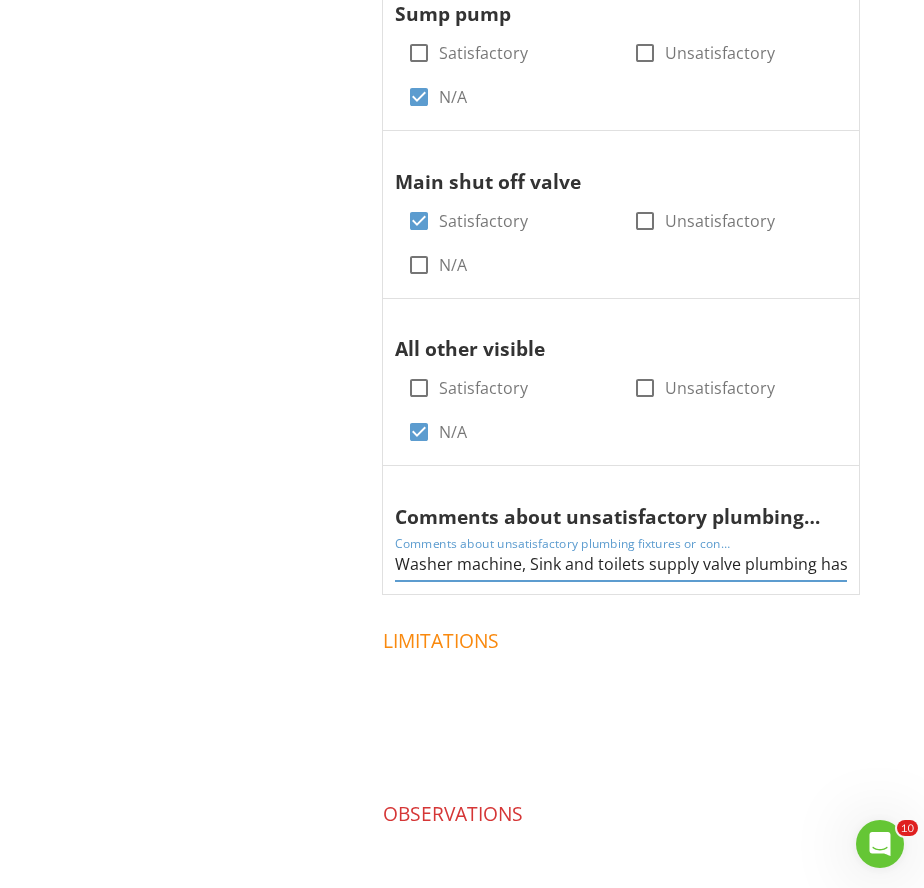 drag, startPoint x: 397, startPoint y: 544, endPoint x: 870, endPoint y: 545, distance: 473.00107 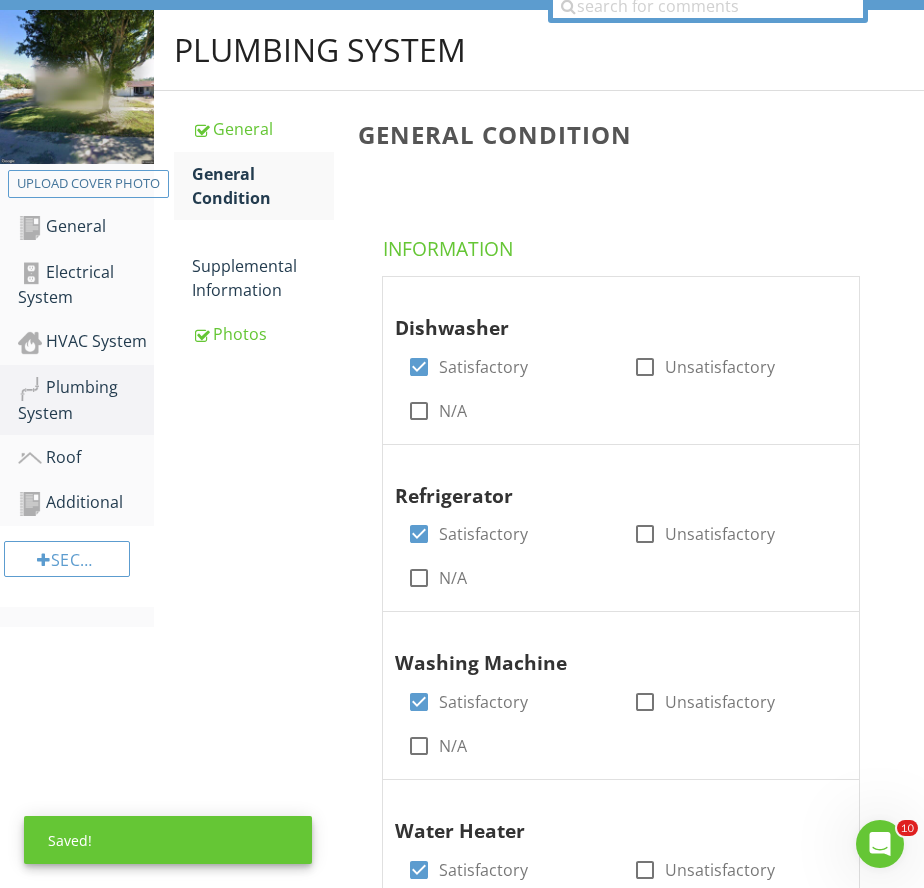 scroll, scrollTop: 0, scrollLeft: 0, axis: both 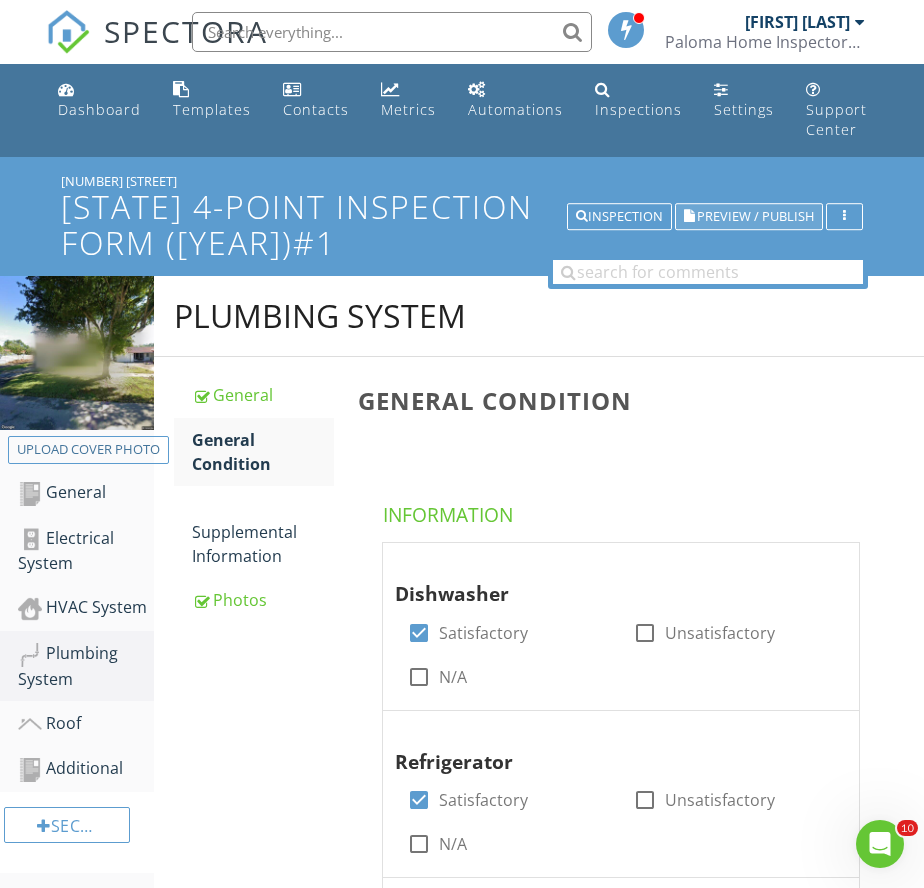 type 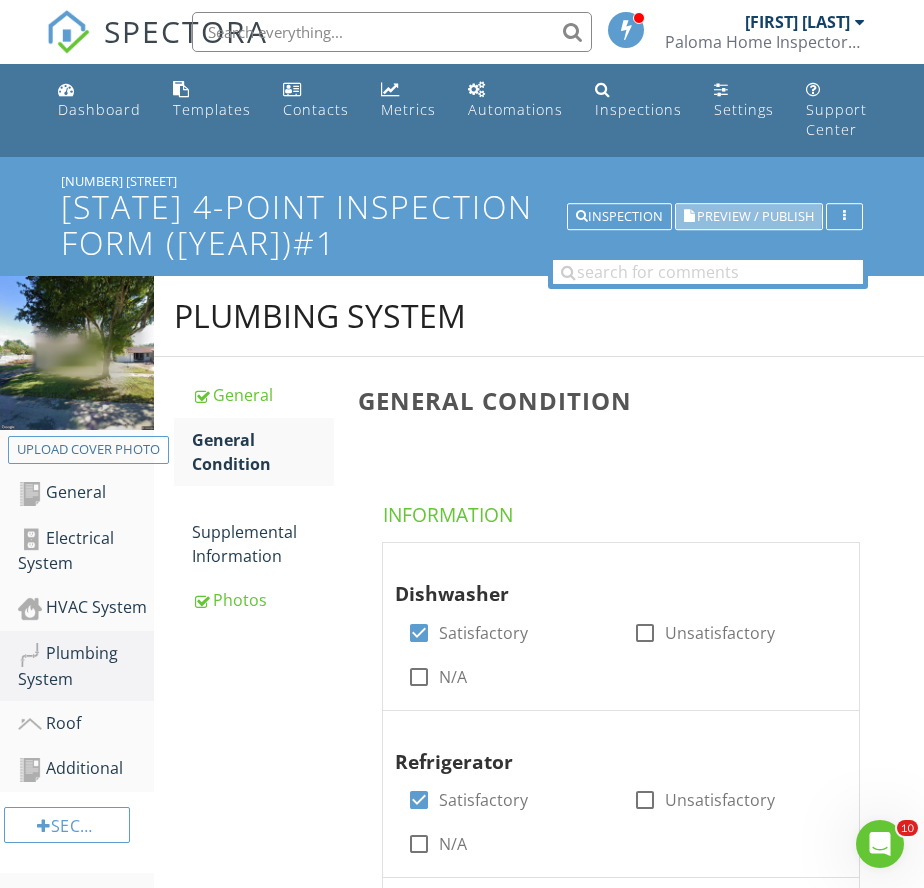 click on "Preview / Publish" at bounding box center [755, 216] 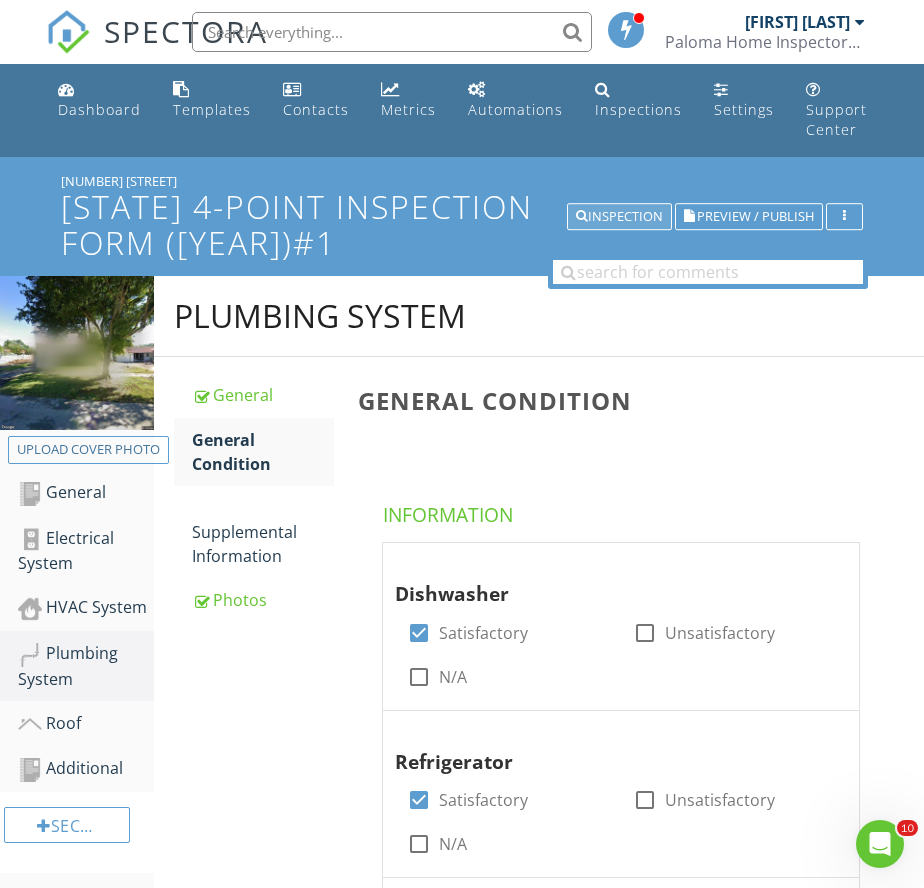 click on "Inspection" at bounding box center (619, 217) 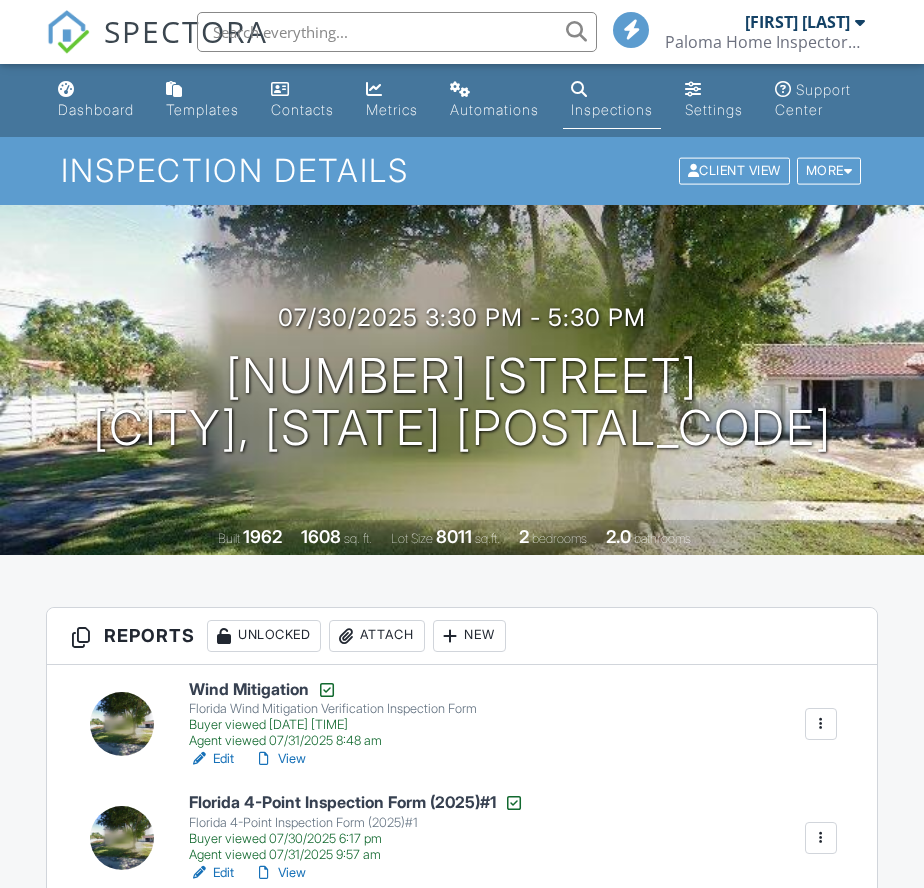 scroll, scrollTop: 0, scrollLeft: 0, axis: both 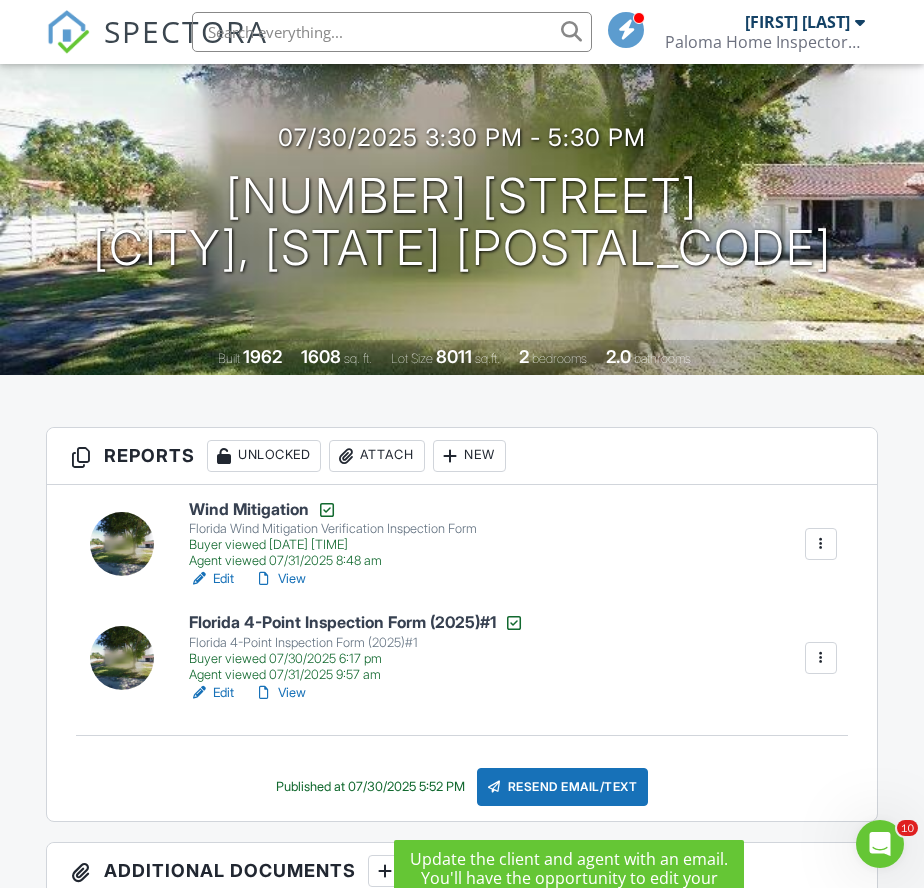 click on "Resend Email/Text" at bounding box center [563, 787] 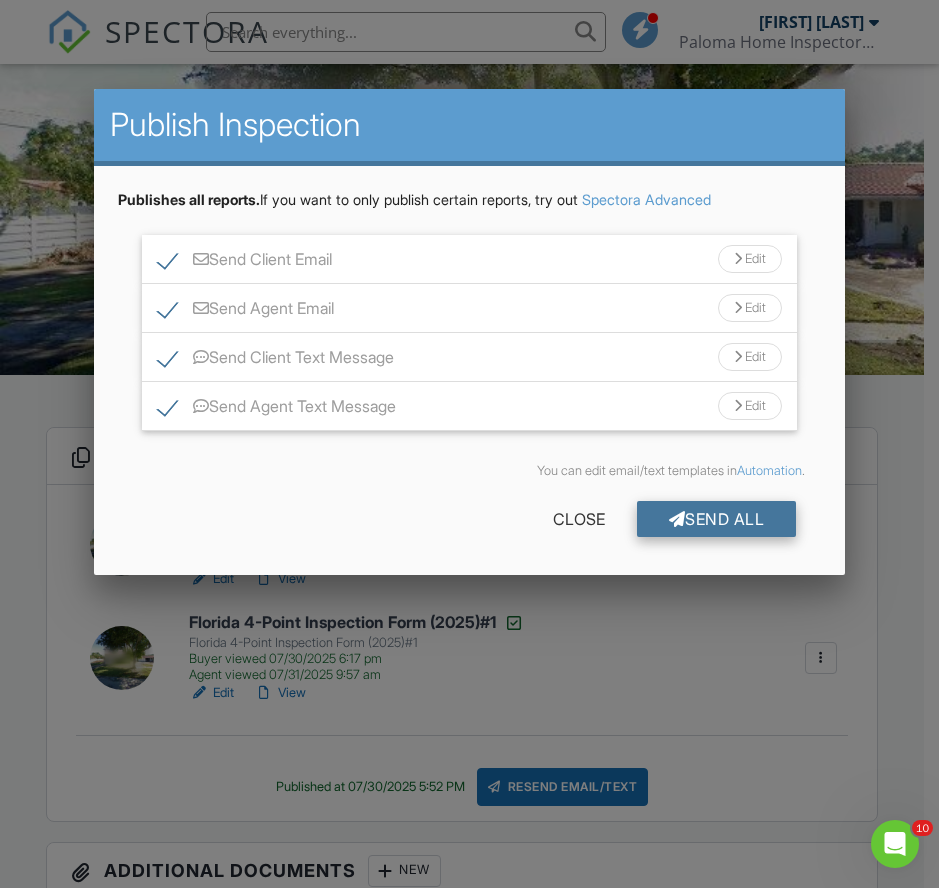 click on "Send All" at bounding box center [717, 519] 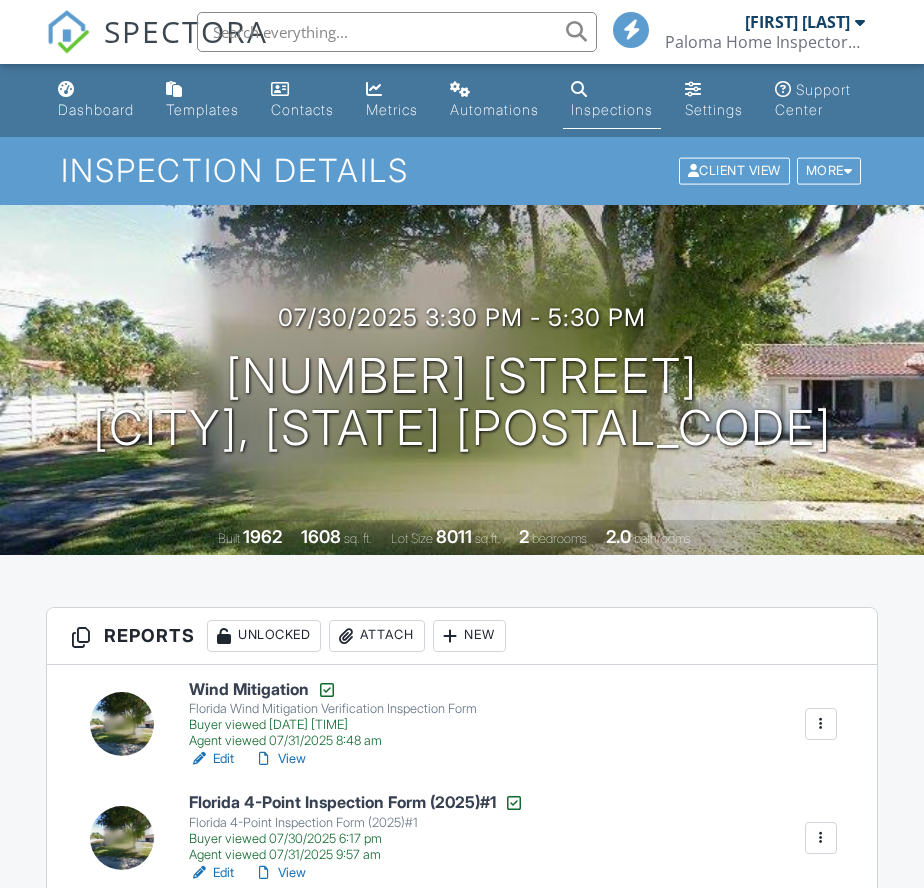 scroll, scrollTop: 180, scrollLeft: 0, axis: vertical 